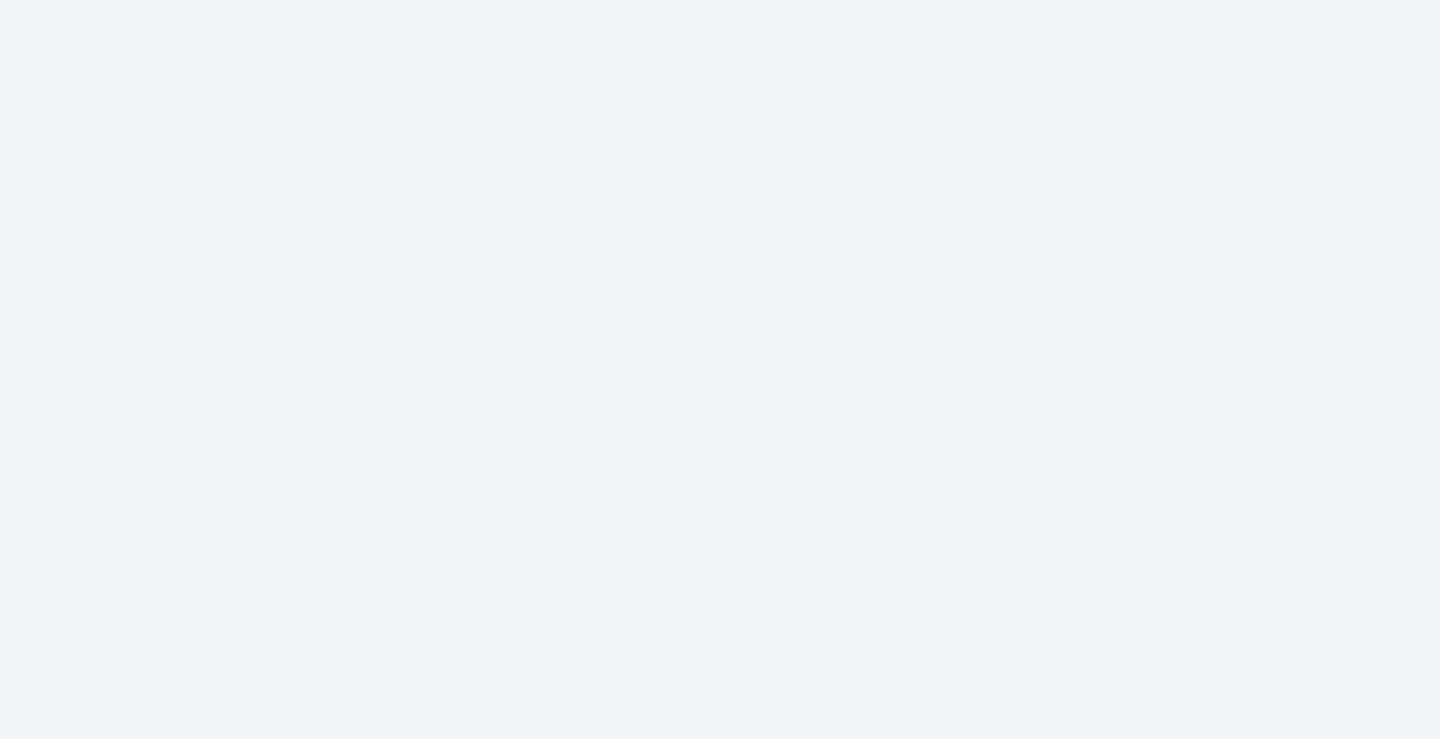 scroll, scrollTop: 0, scrollLeft: 0, axis: both 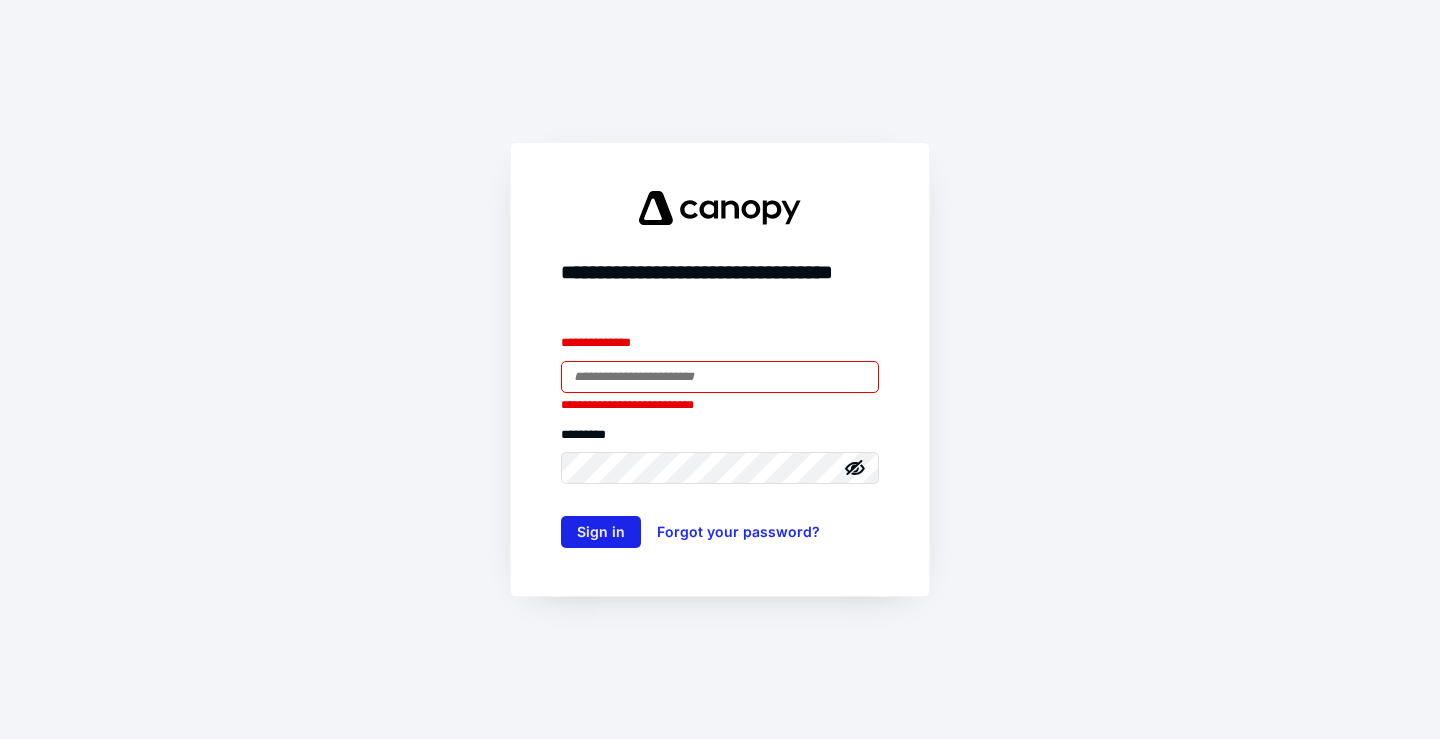 type on "**********" 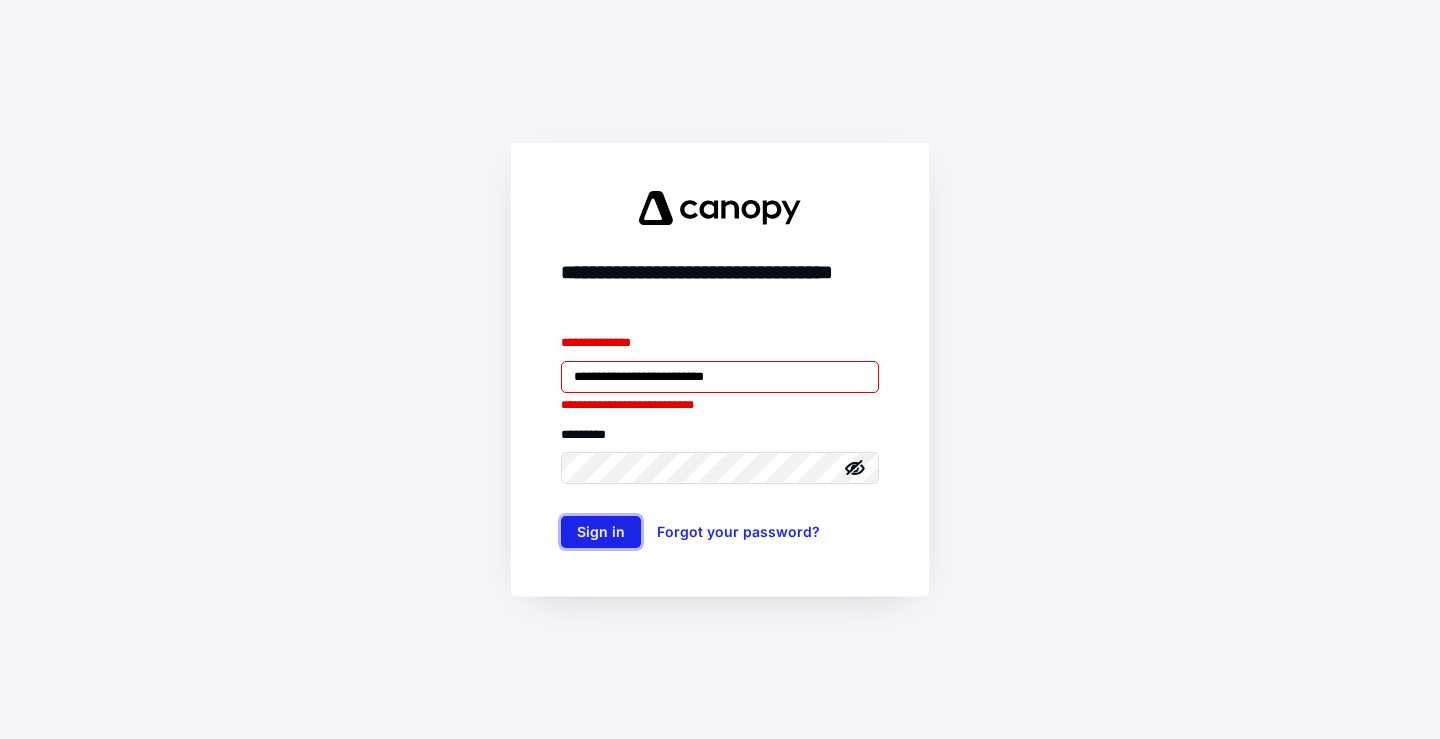 click on "Sign in" at bounding box center (601, 532) 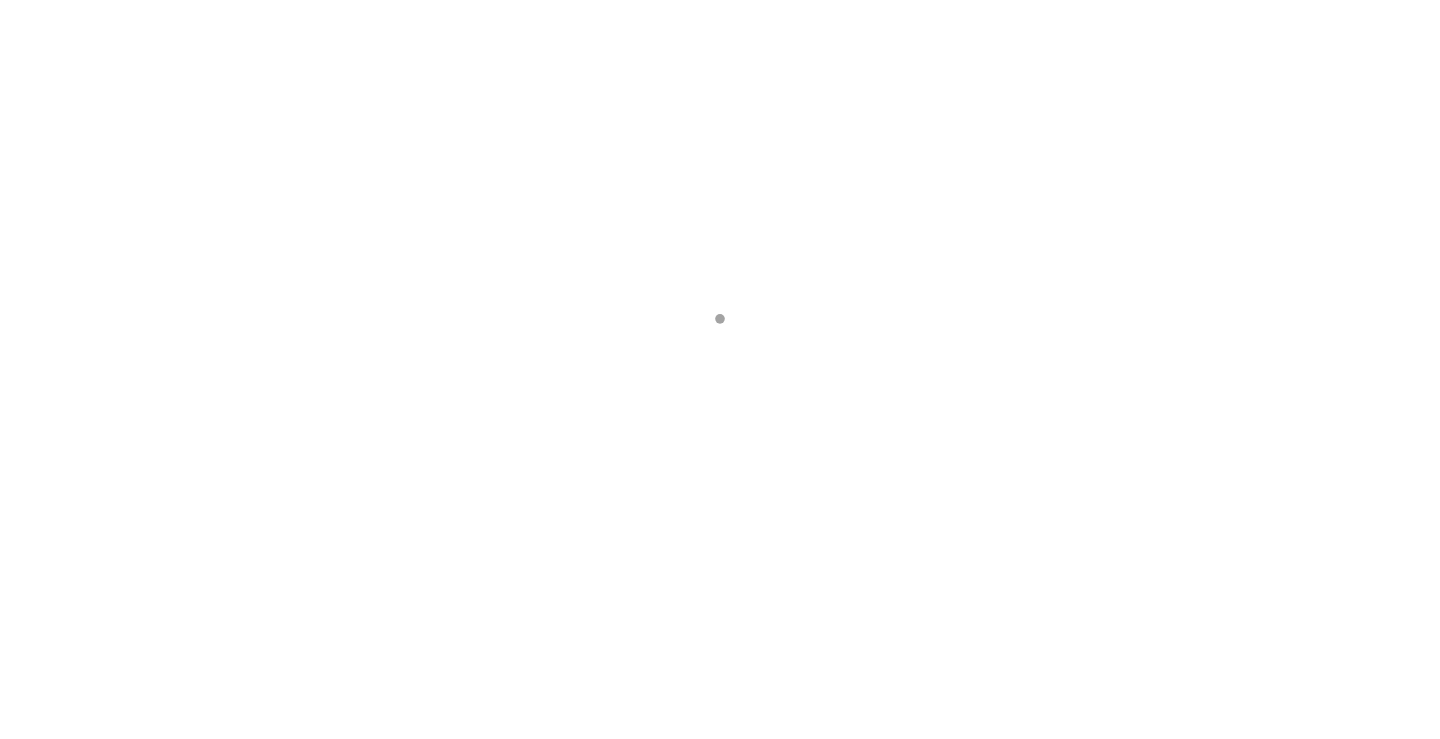 scroll, scrollTop: 0, scrollLeft: 0, axis: both 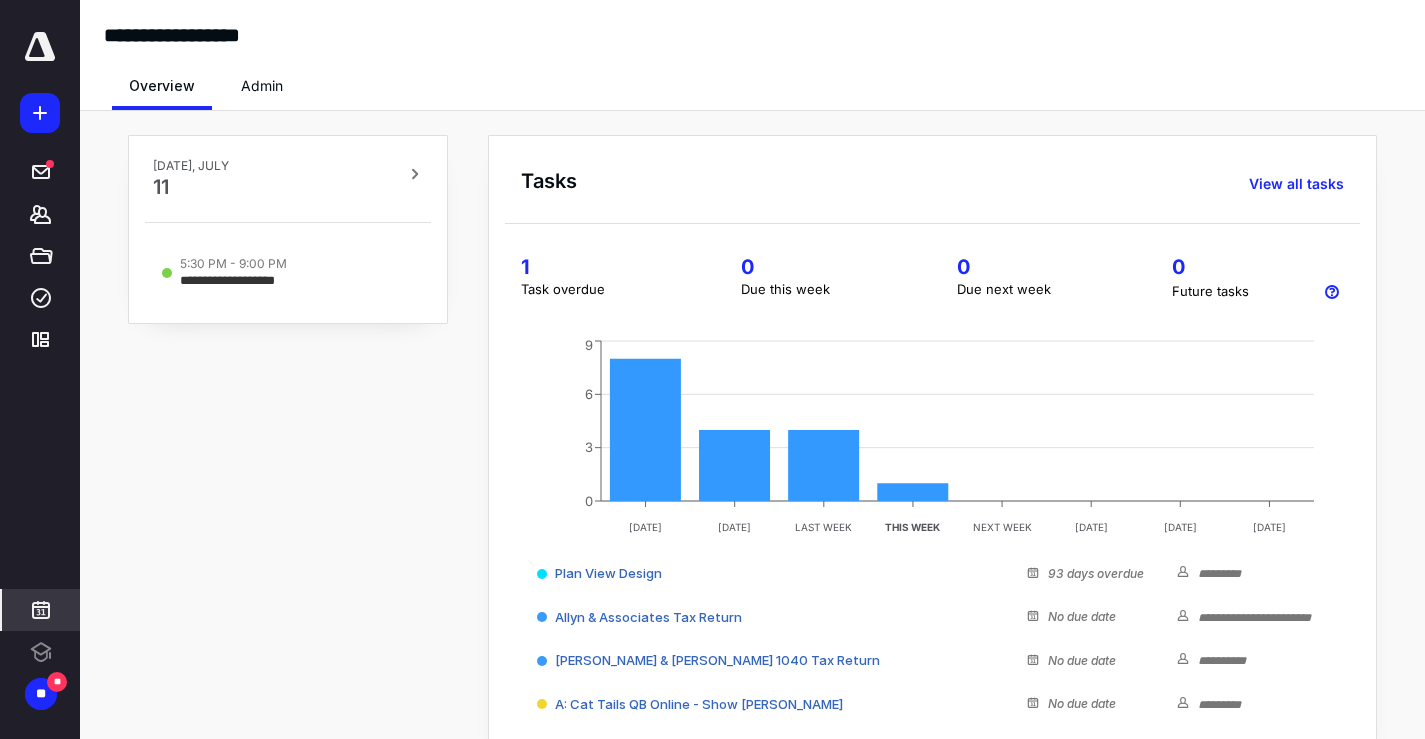 click 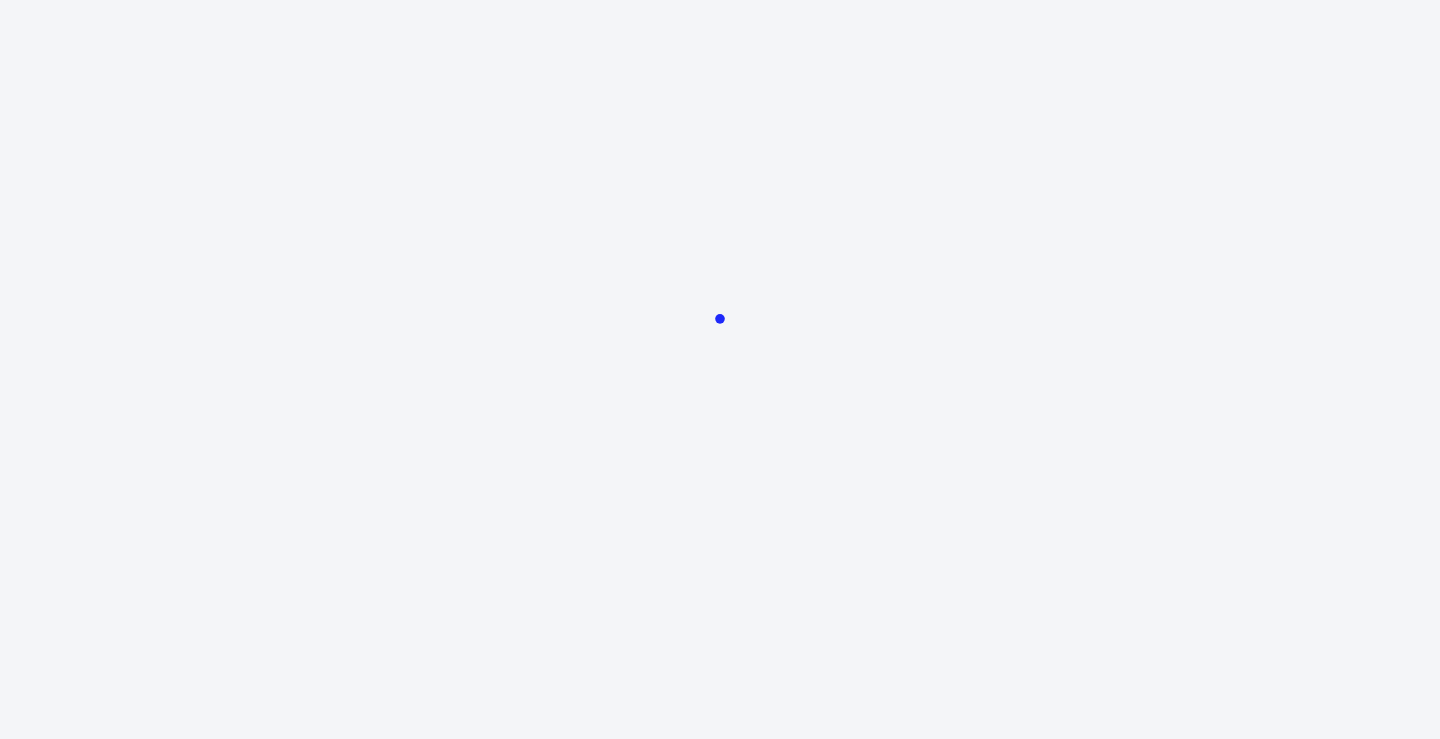scroll, scrollTop: 0, scrollLeft: 0, axis: both 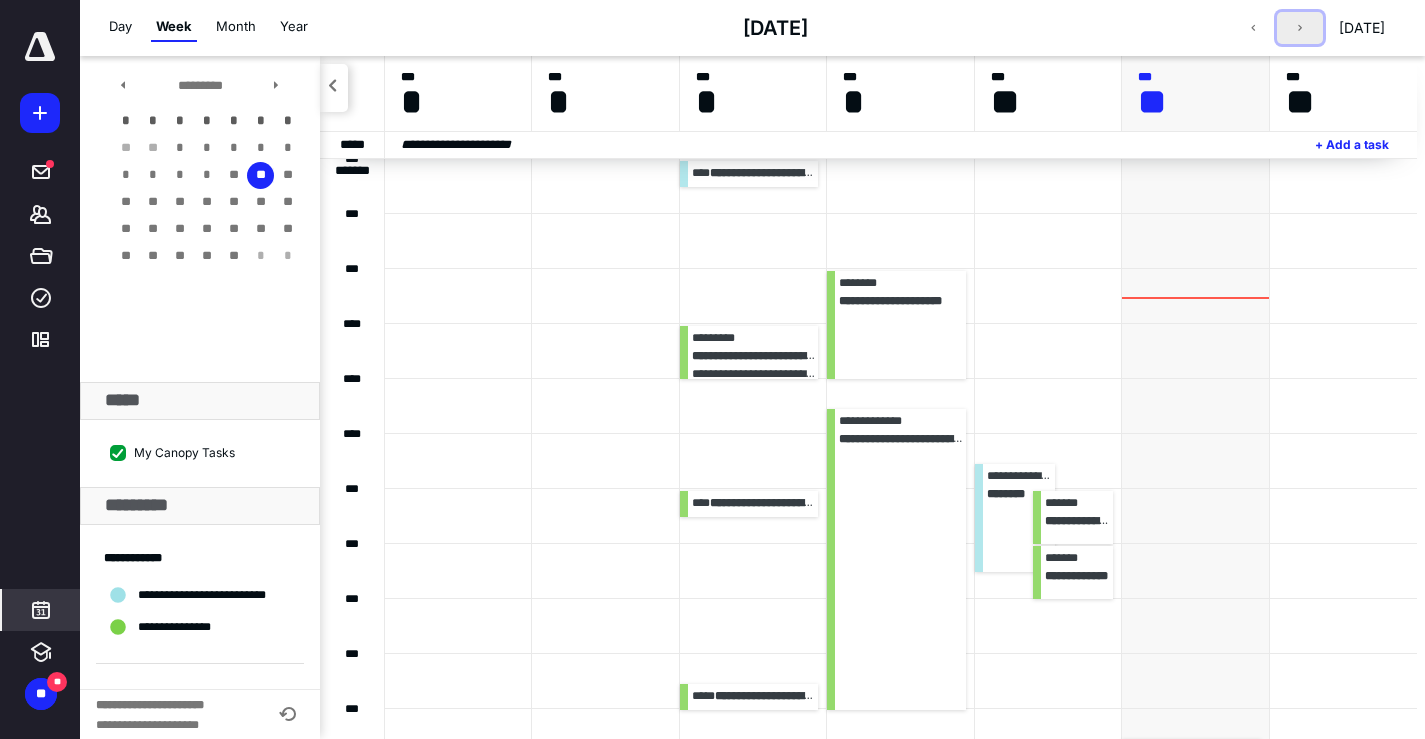 click at bounding box center (1300, 28) 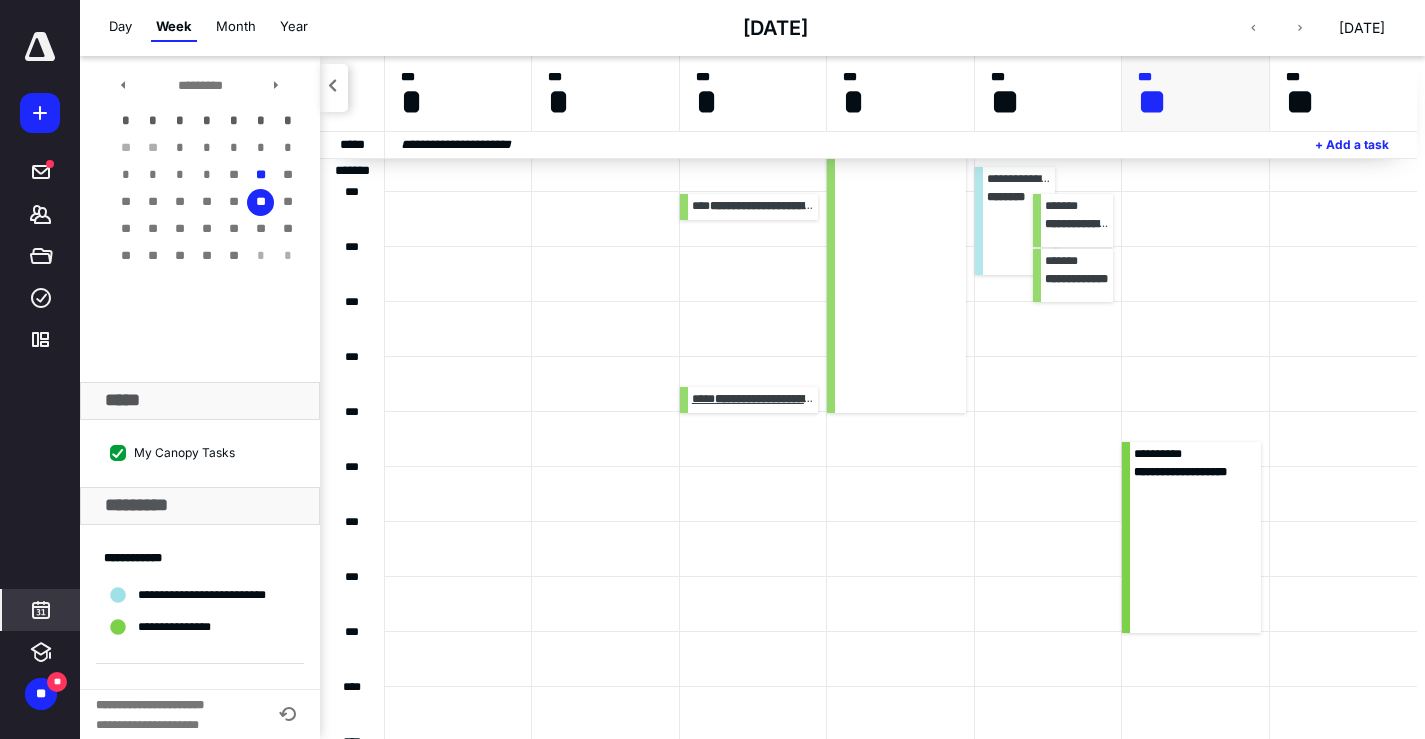 scroll, scrollTop: 718, scrollLeft: 0, axis: vertical 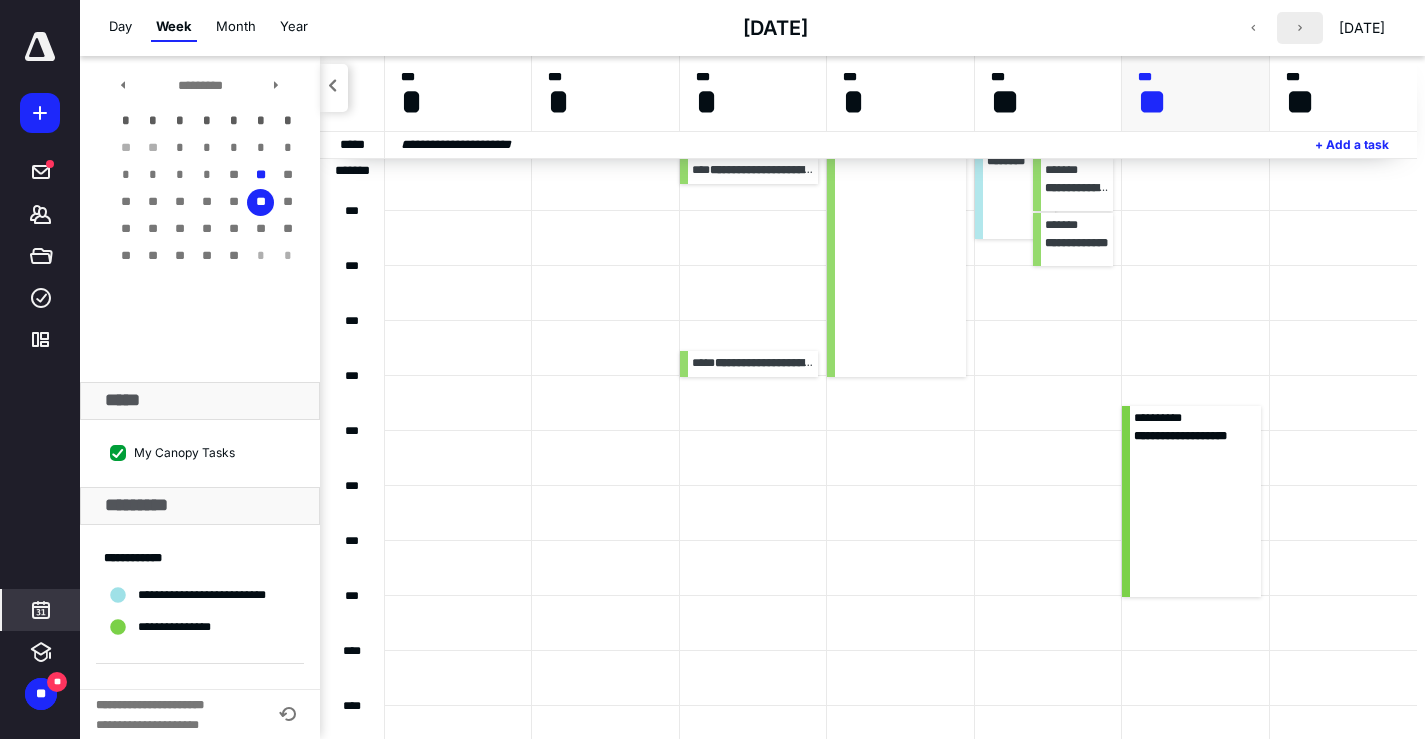 click at bounding box center [1300, 28] 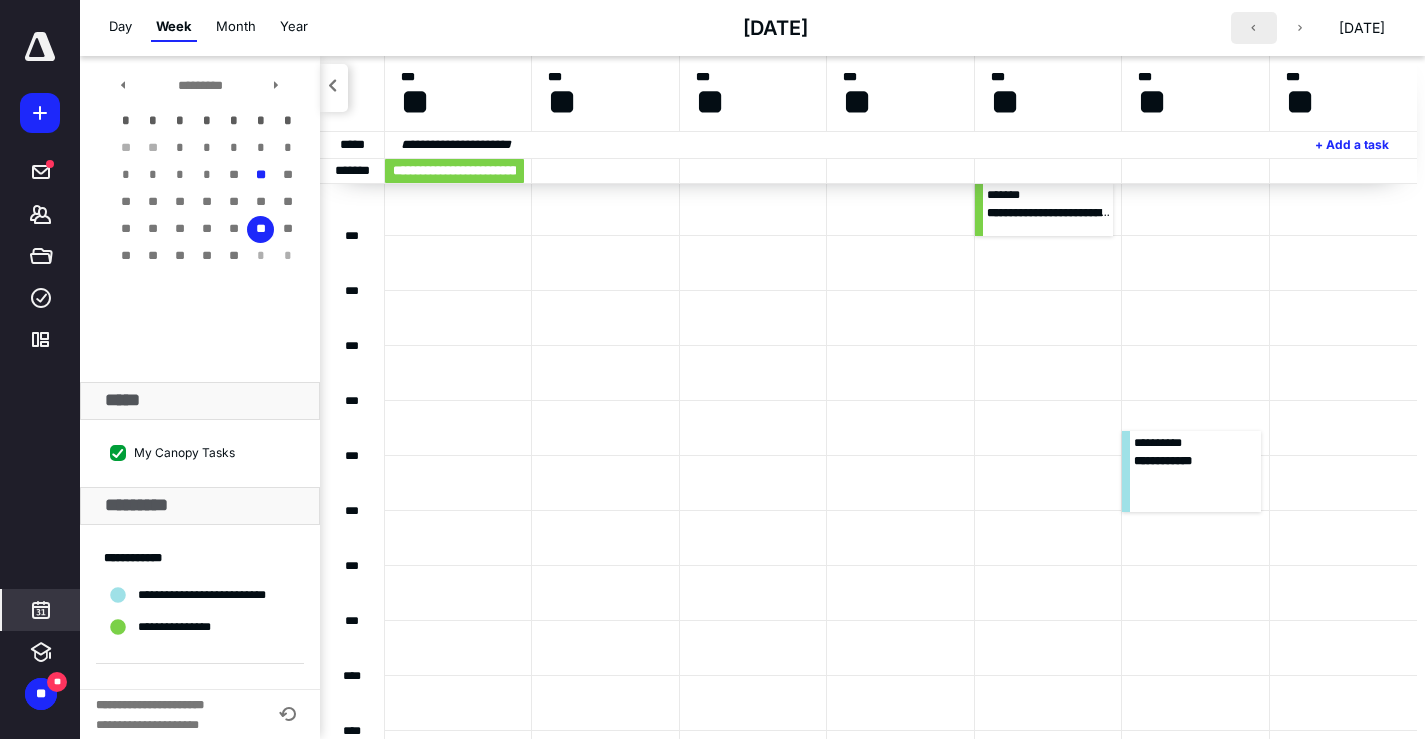 click at bounding box center [1254, 28] 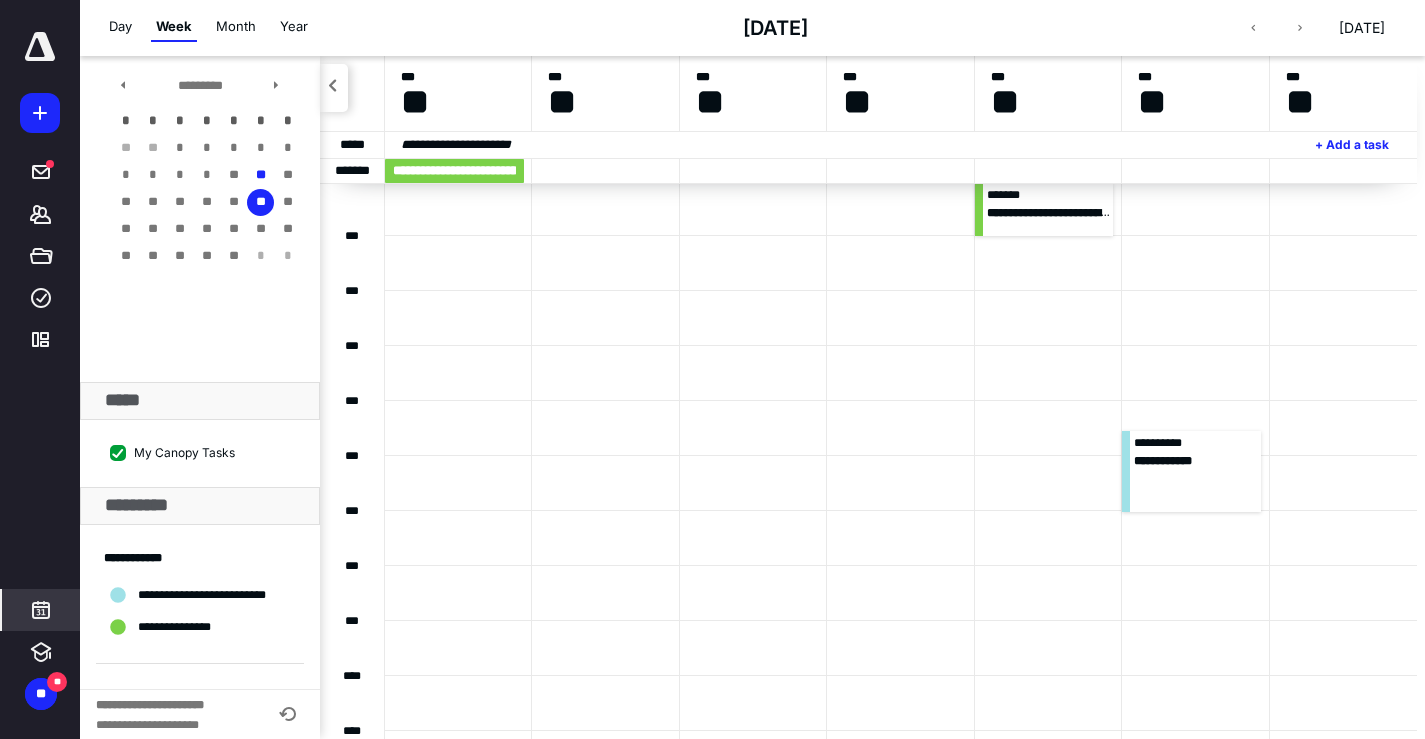 drag, startPoint x: 239, startPoint y: 28, endPoint x: 318, endPoint y: 62, distance: 86.00581 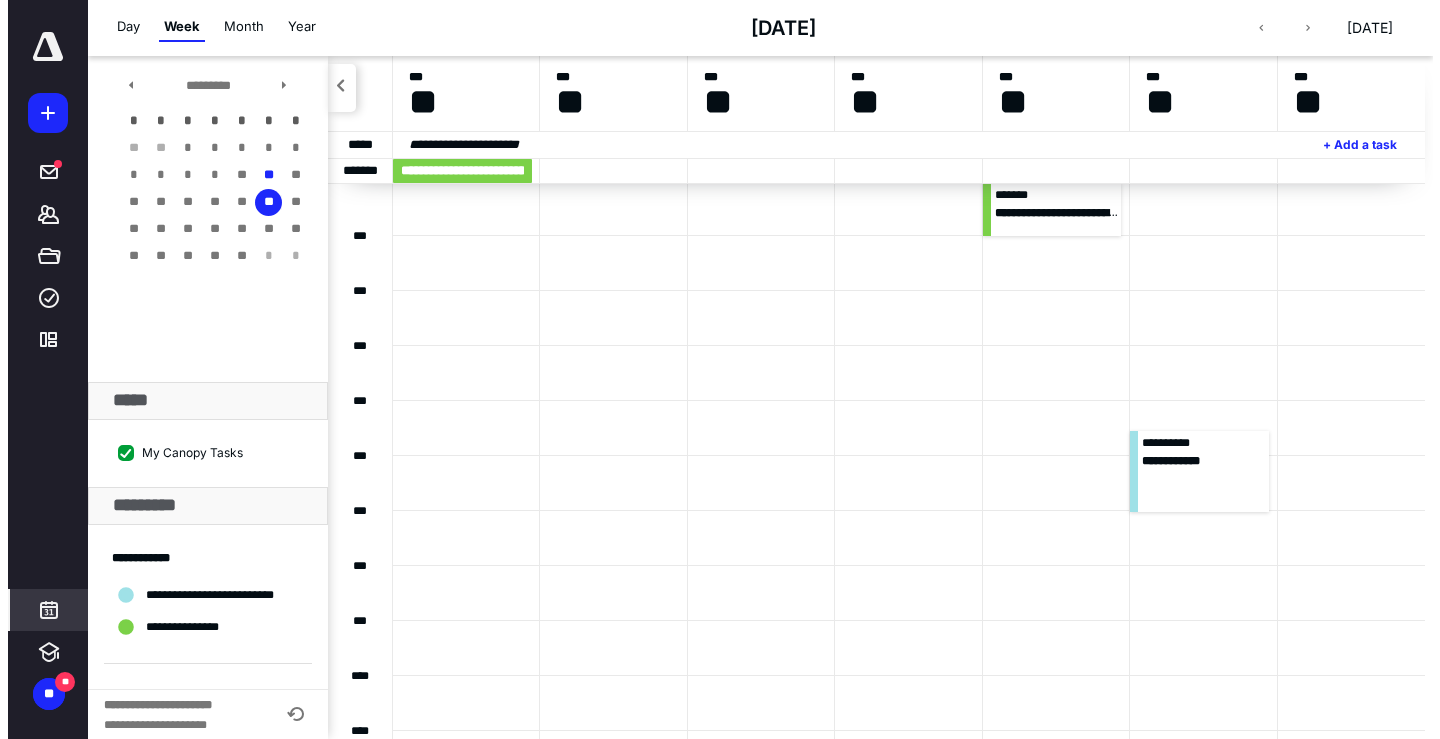 scroll, scrollTop: 0, scrollLeft: 0, axis: both 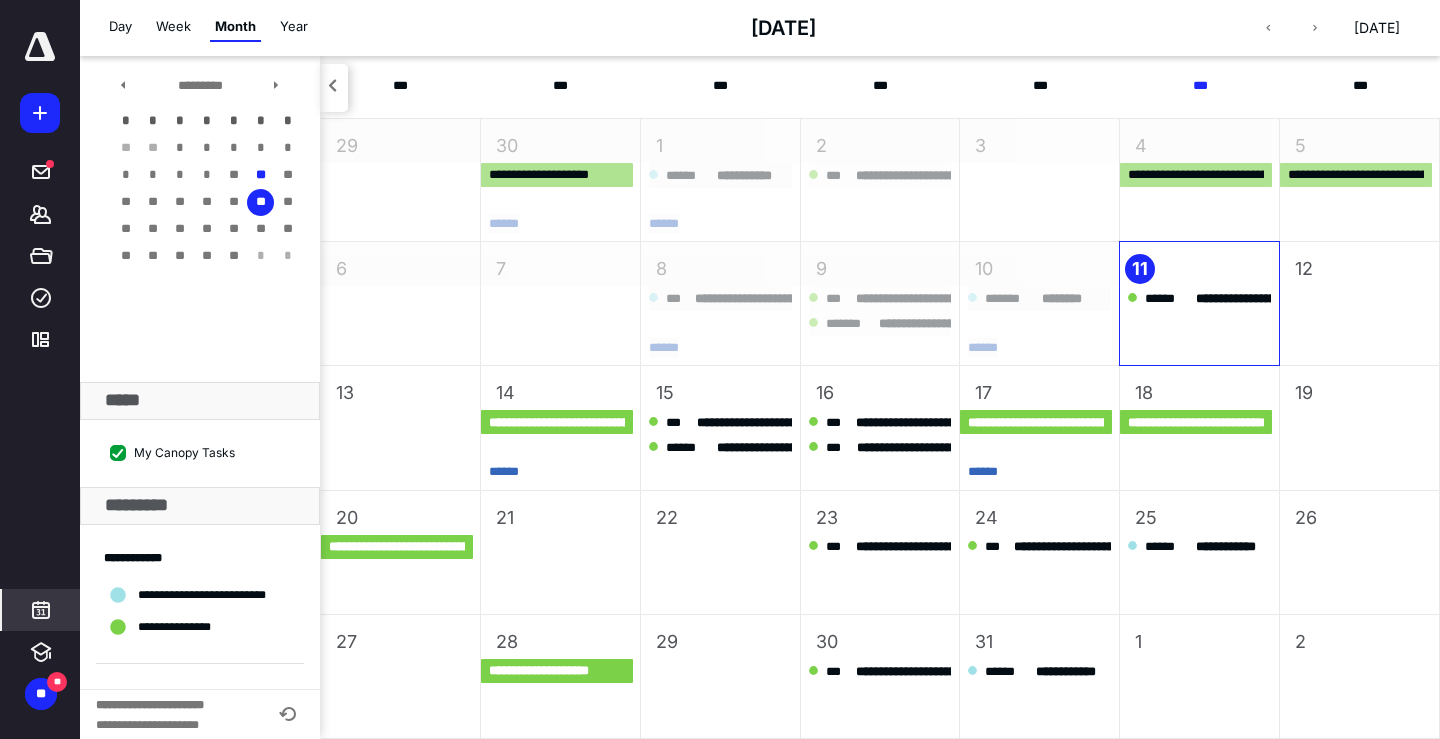 click on "17 * ****" at bounding box center [1039, 427] 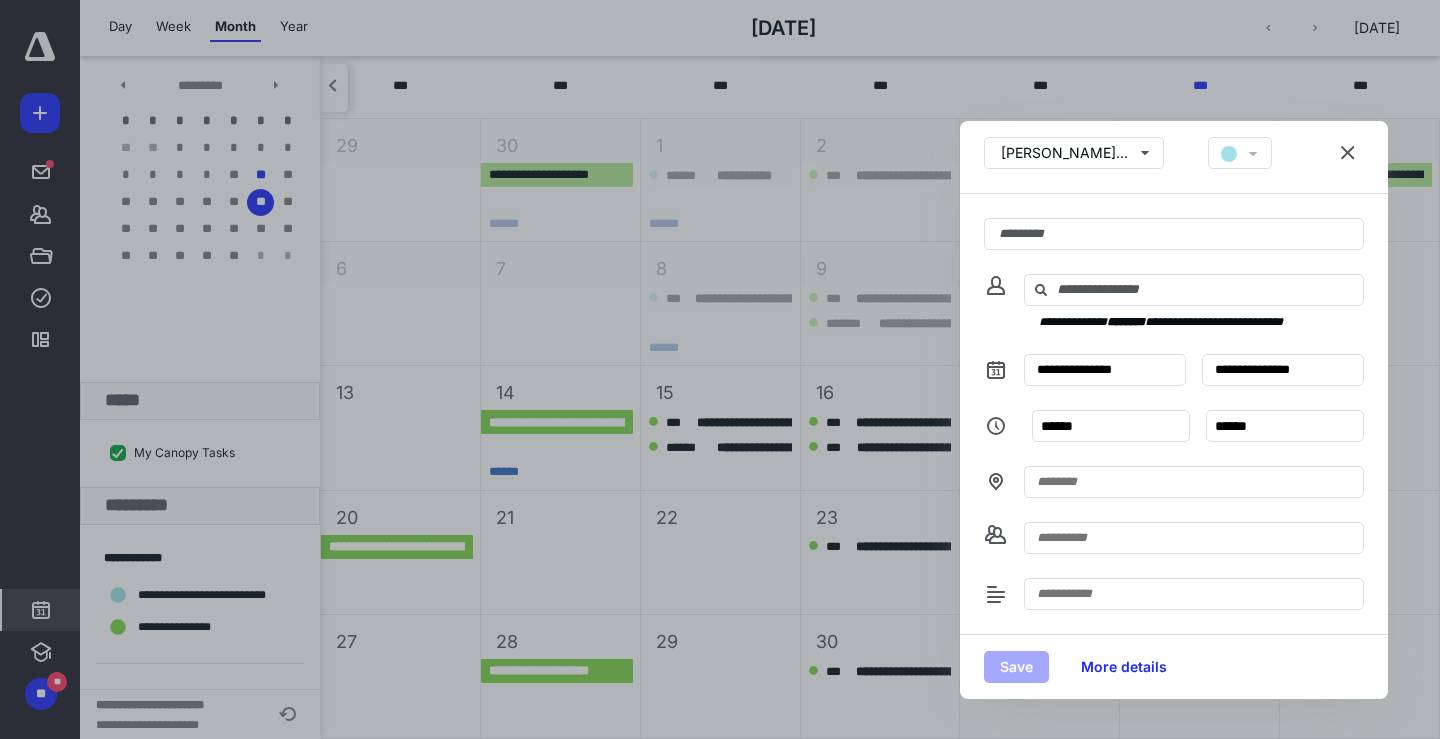 click at bounding box center (1348, 153) 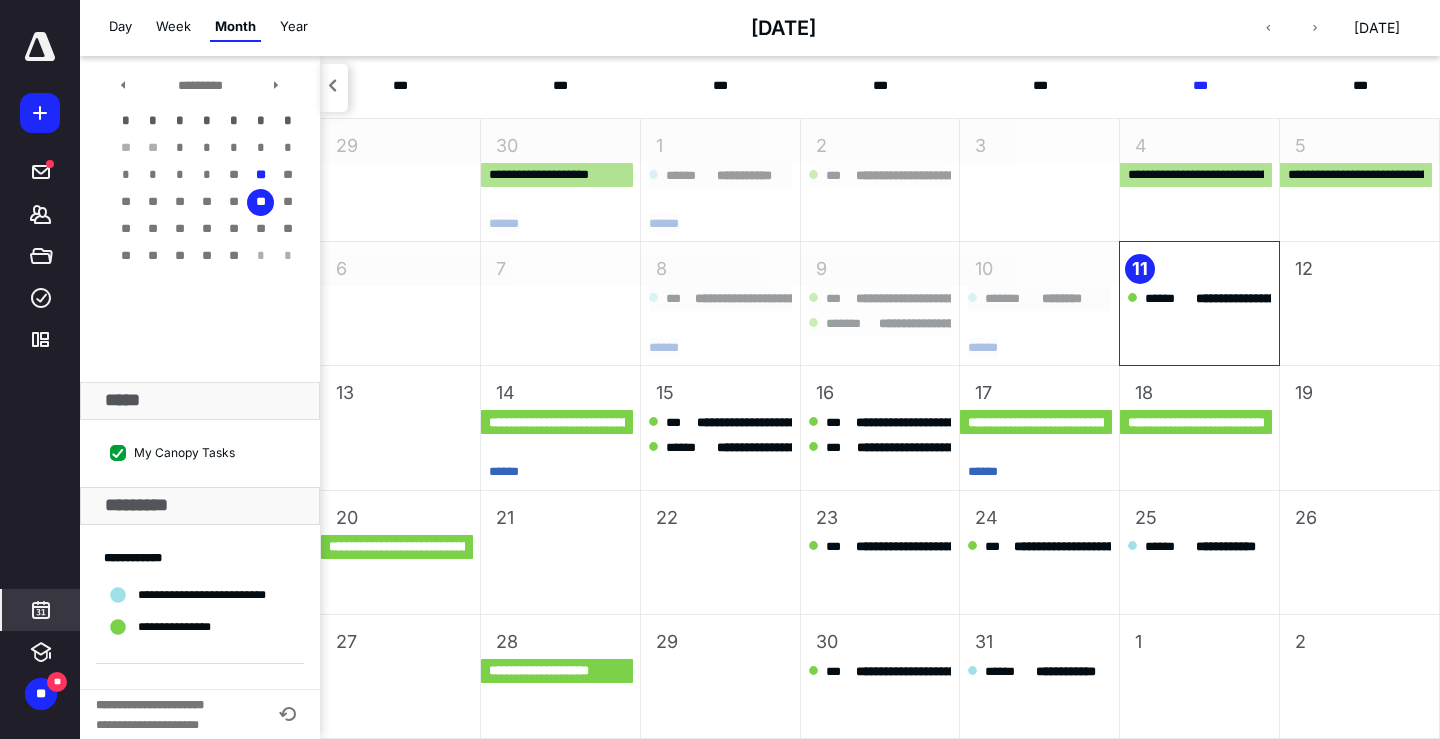 click on "Week" at bounding box center (173, 27) 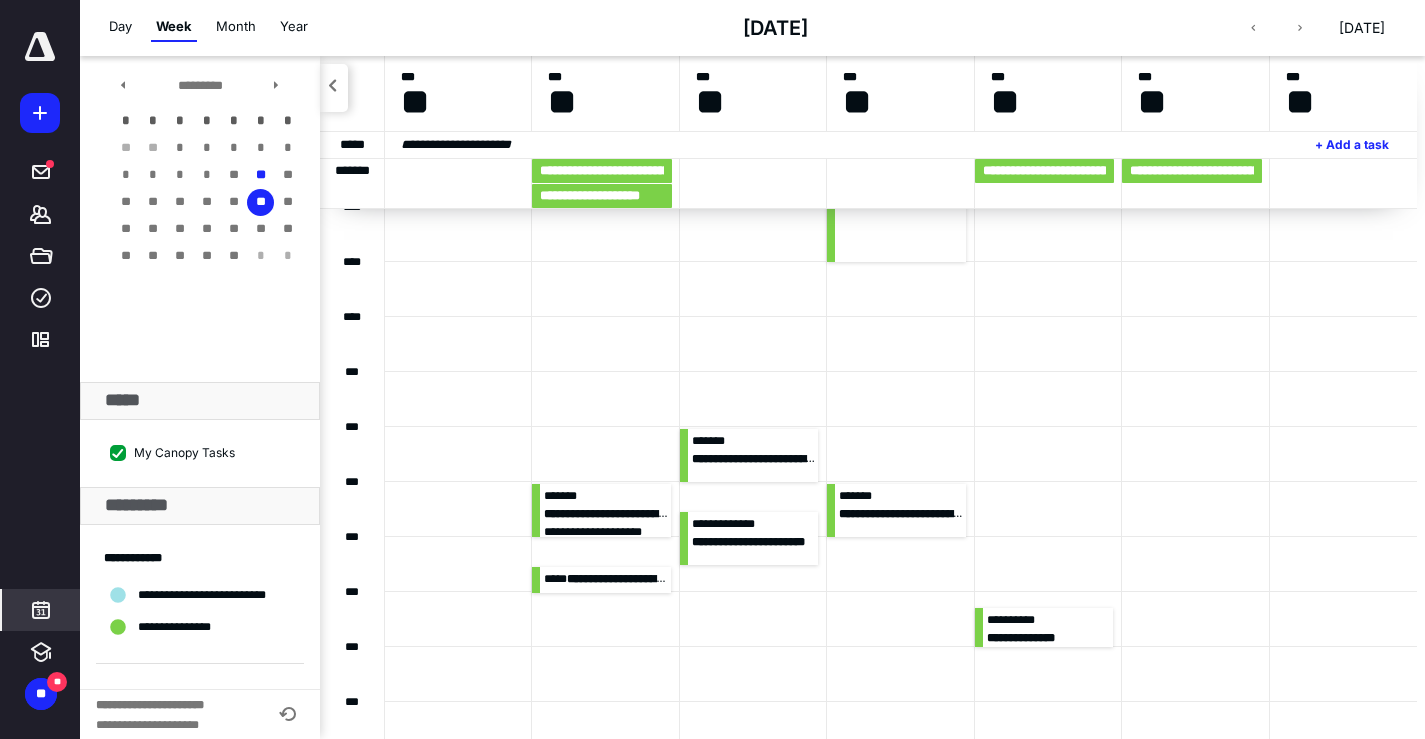 scroll, scrollTop: 385, scrollLeft: 0, axis: vertical 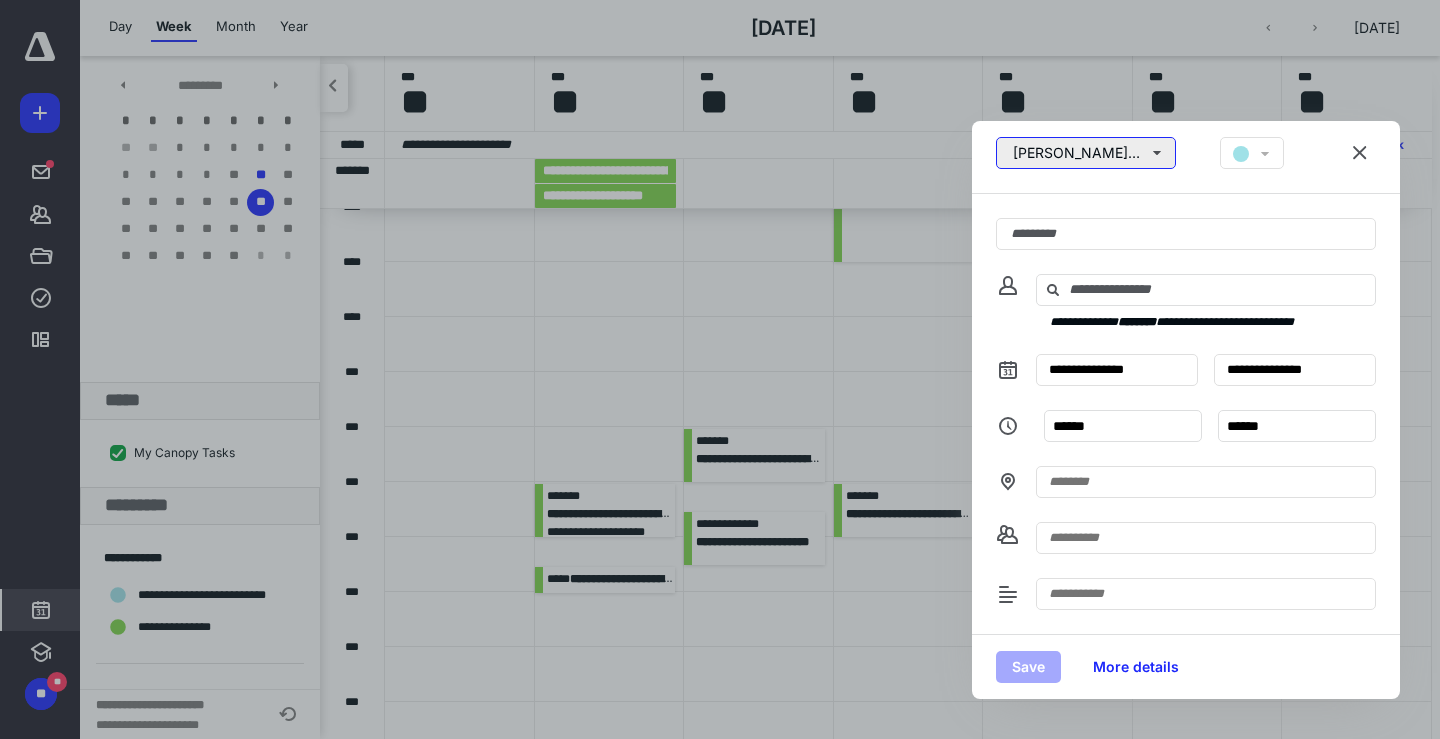 click on "[PERSON_NAME][DOMAIN_NAME][EMAIL_ADDRESS][DOMAIN_NAME]" at bounding box center (1086, 153) 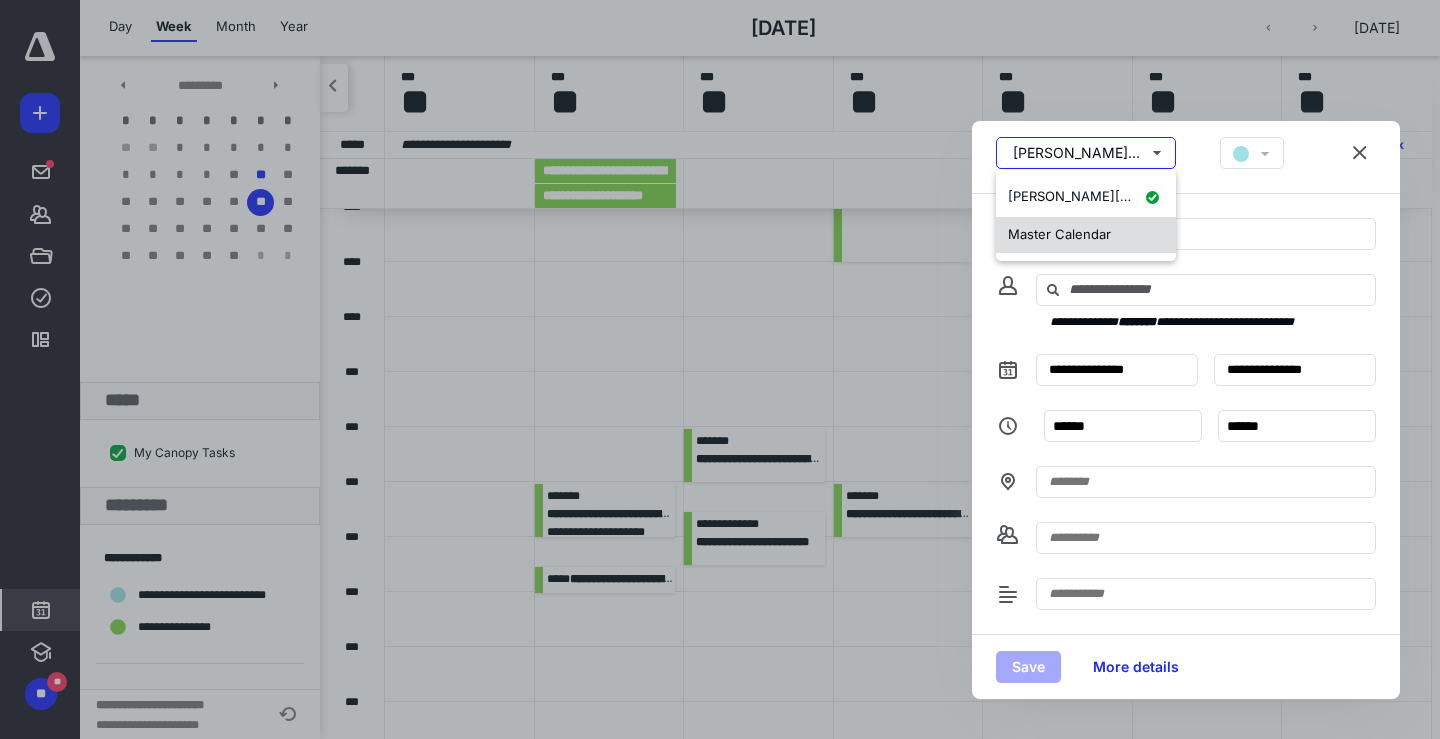 click on "Master Calendar" at bounding box center [1059, 234] 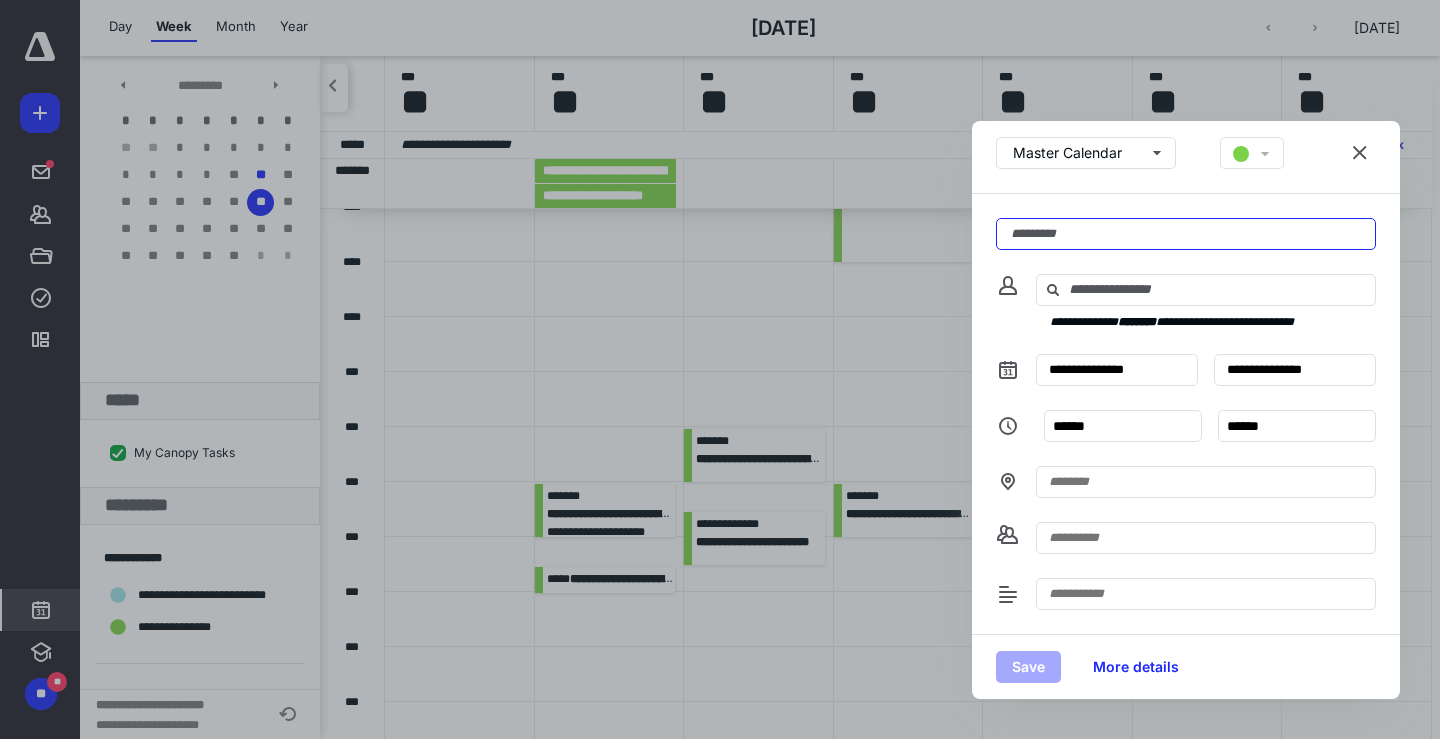 click at bounding box center (1186, 234) 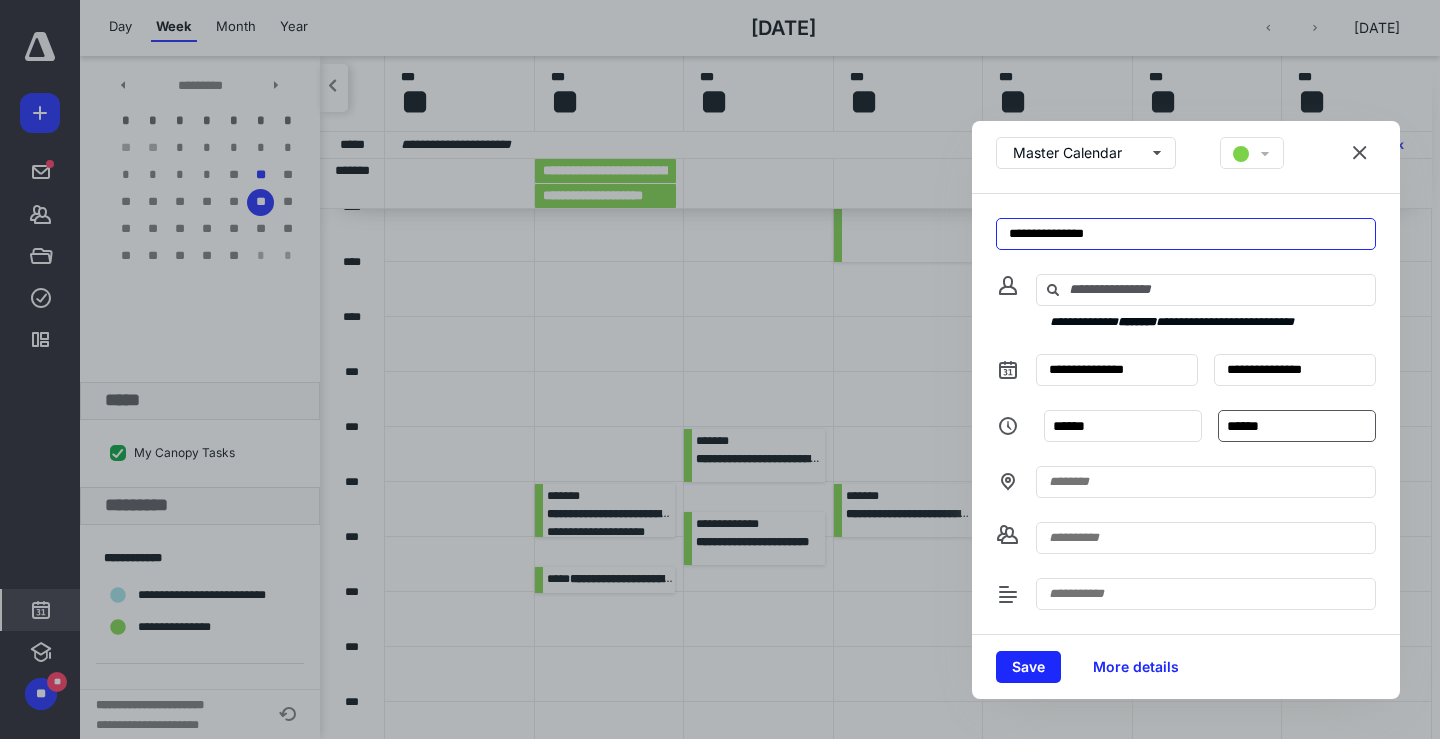 type on "**********" 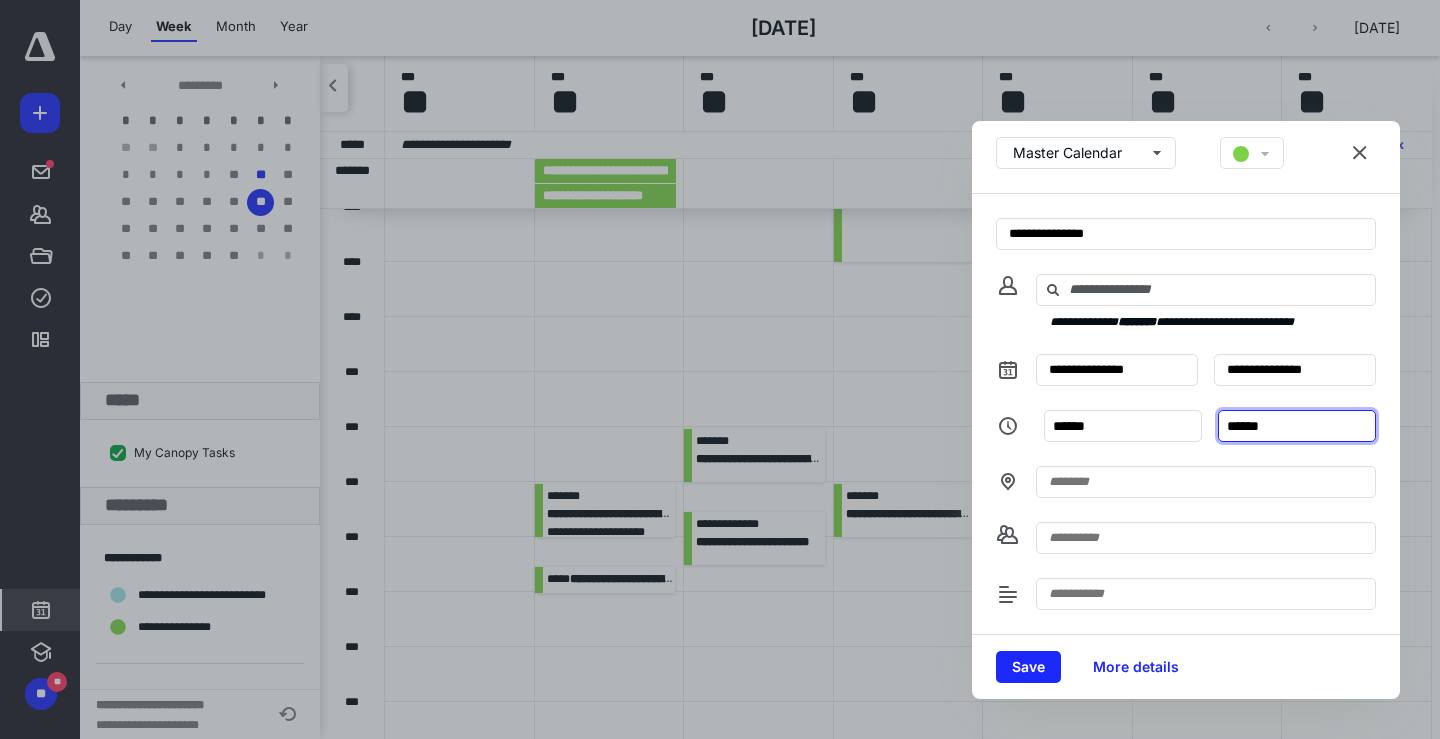 click on "******" at bounding box center [1297, 426] 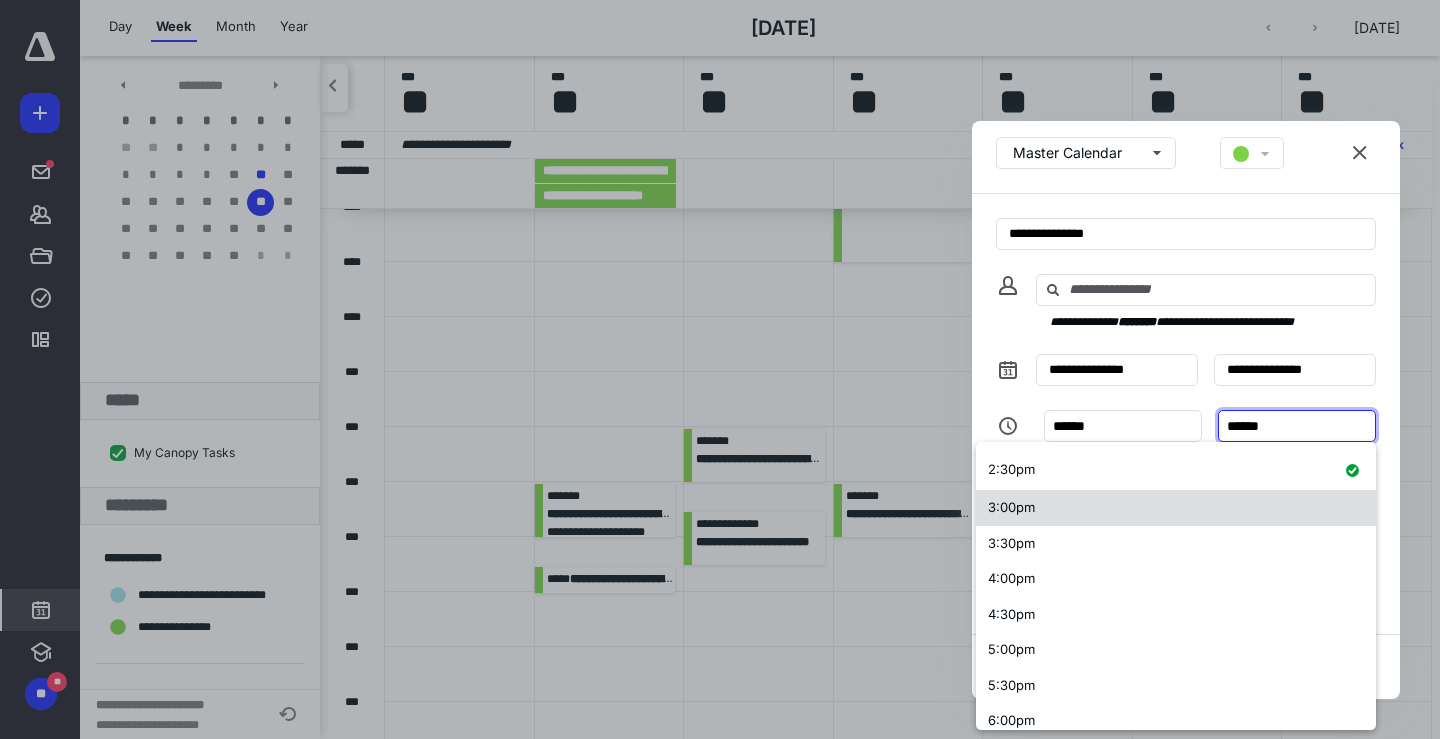 click on "3:00pm" at bounding box center [1011, 507] 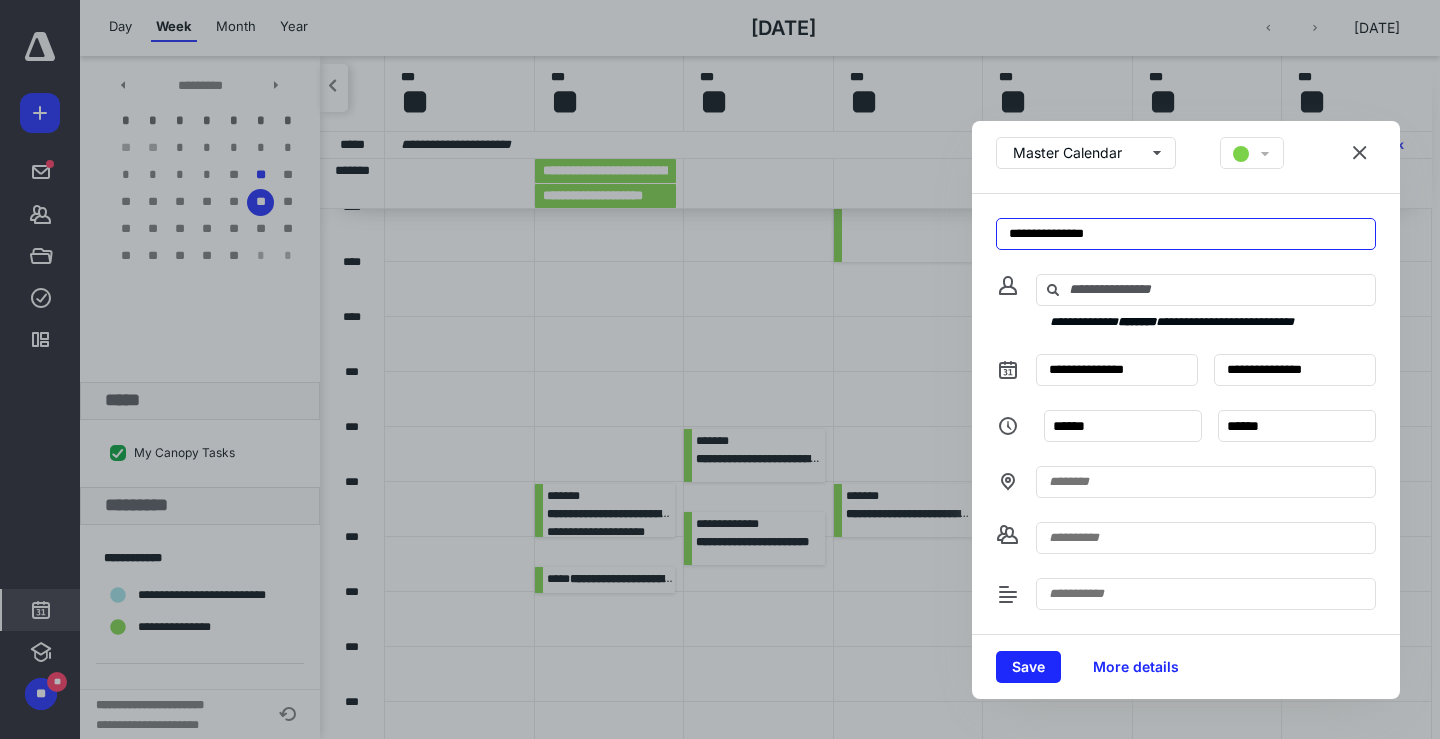 click on "**********" at bounding box center (1186, 234) 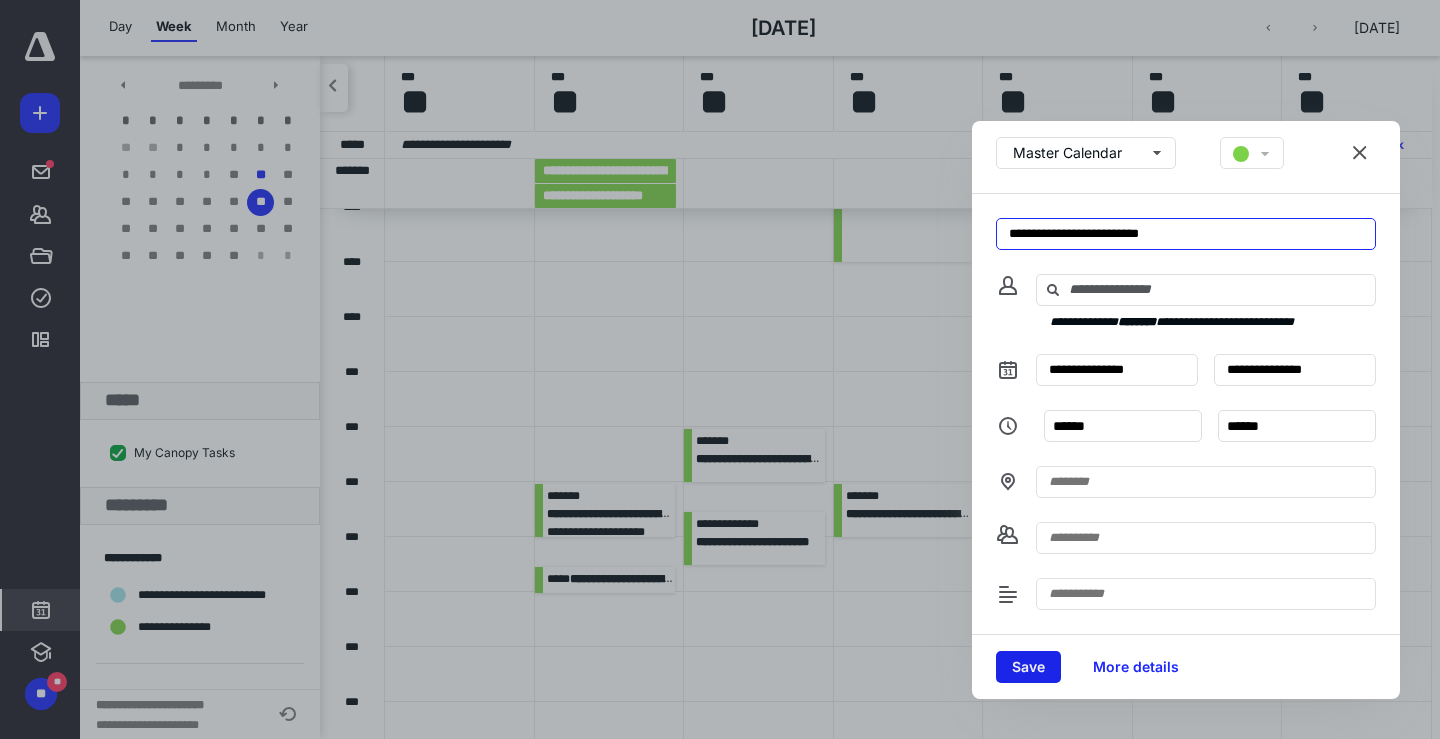 type on "**********" 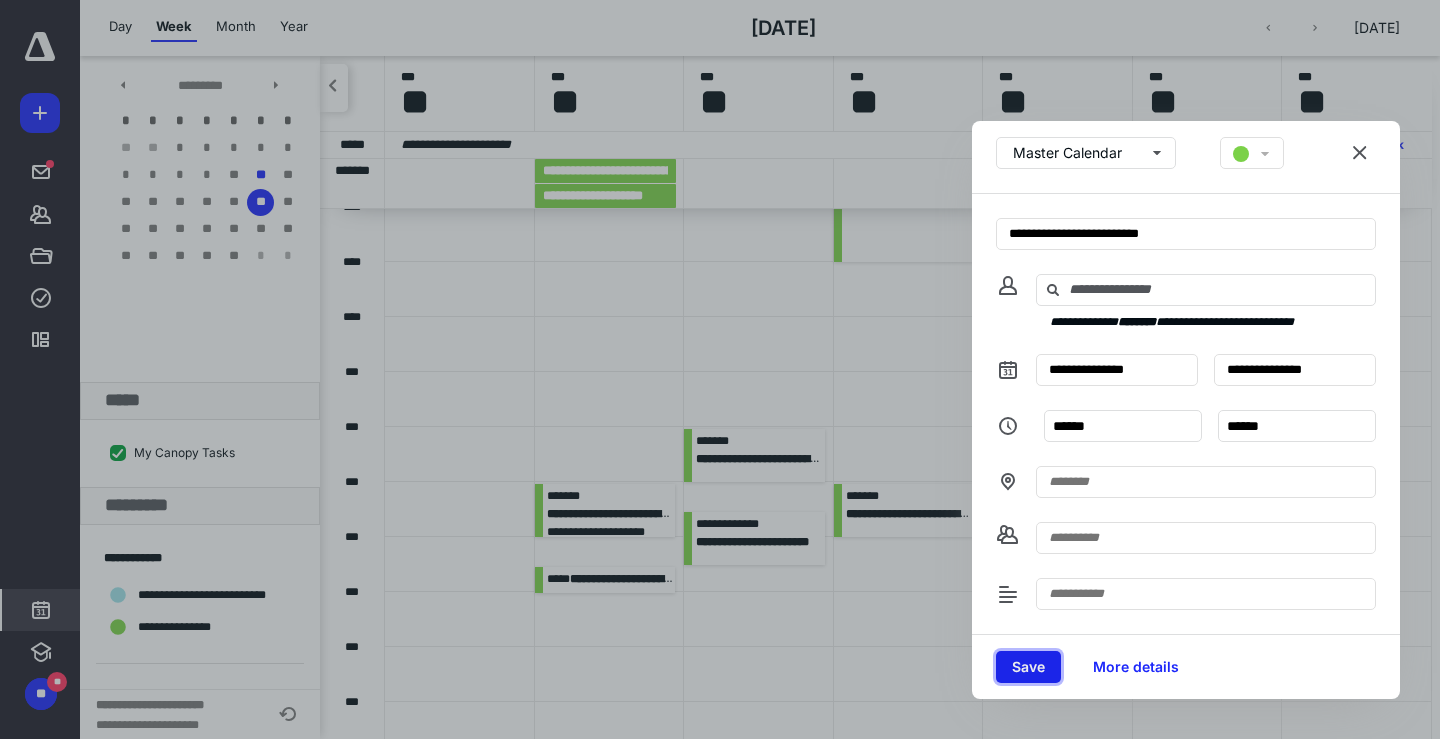 click on "Save" at bounding box center [1028, 667] 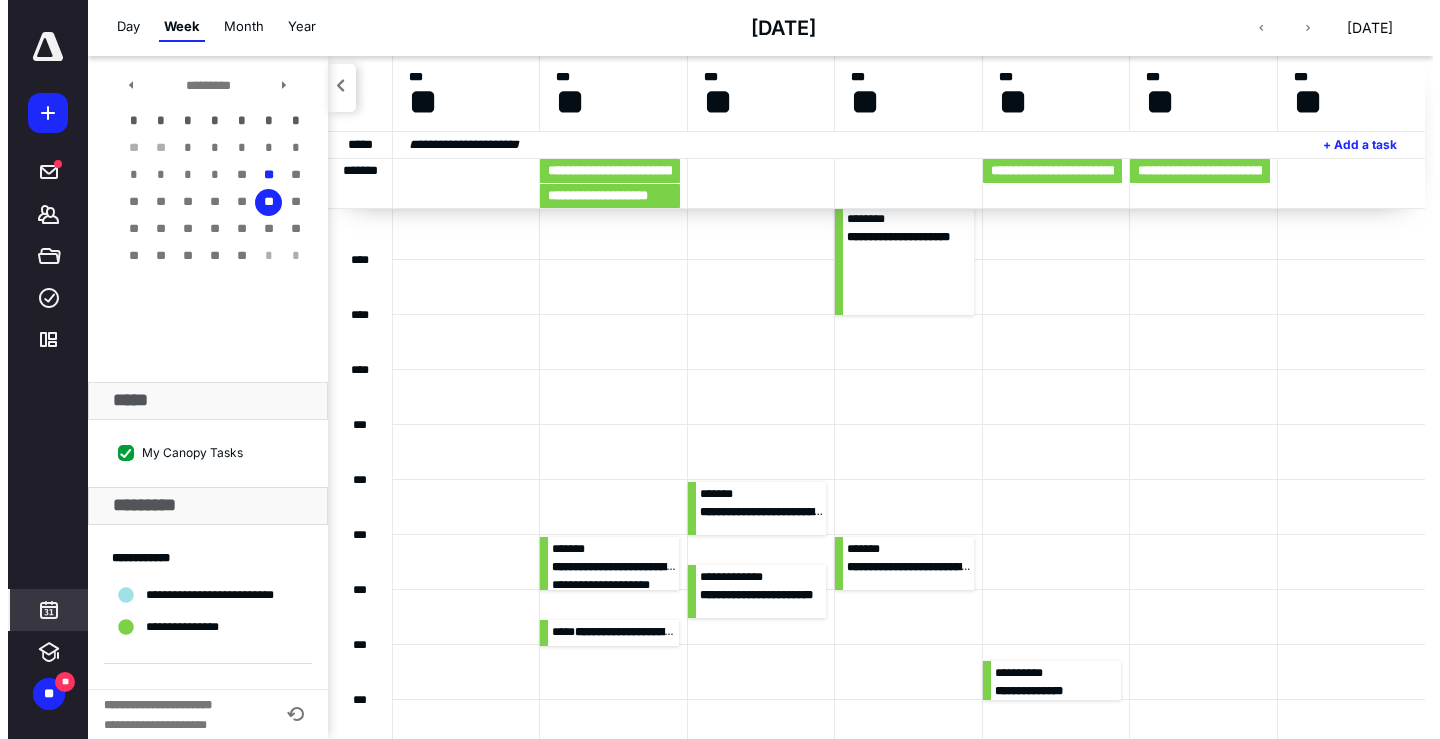 scroll, scrollTop: 457, scrollLeft: 0, axis: vertical 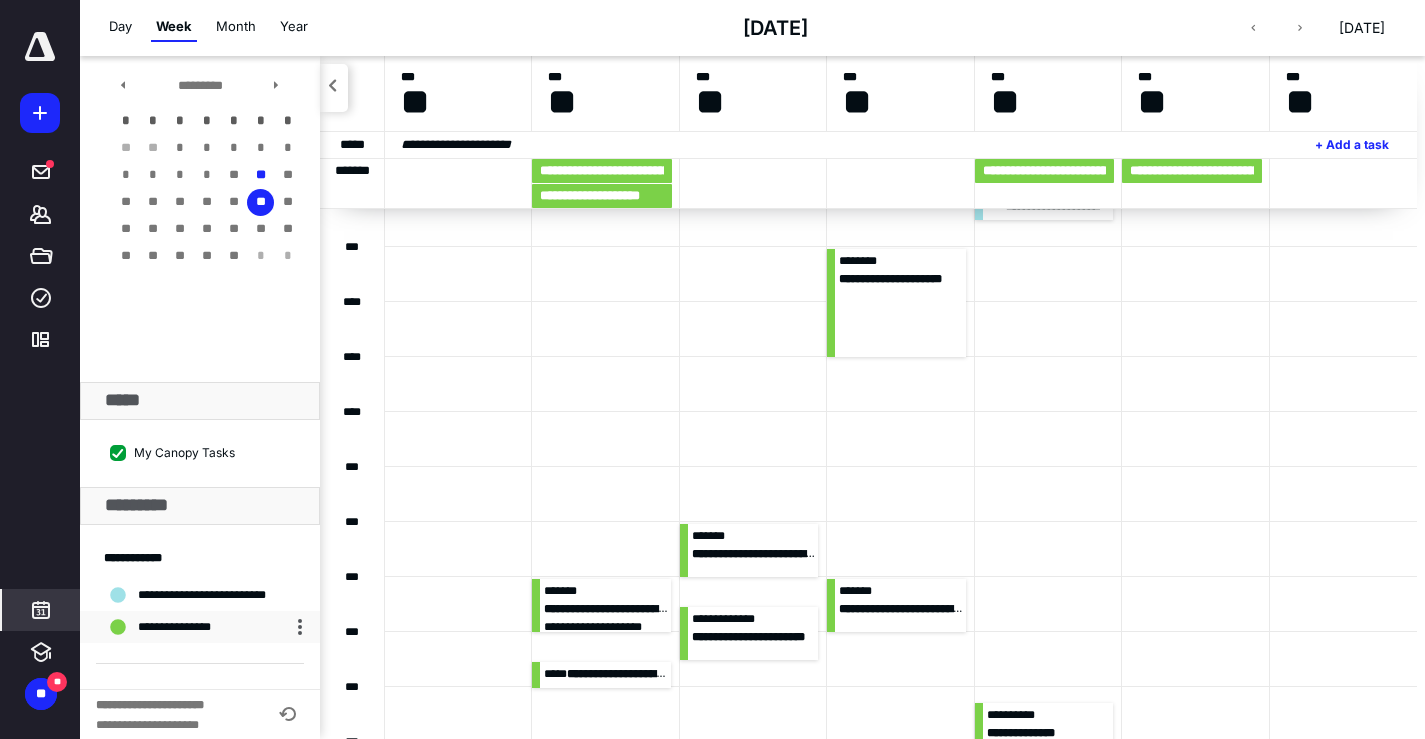 click on "**********" at bounding box center (179, 627) 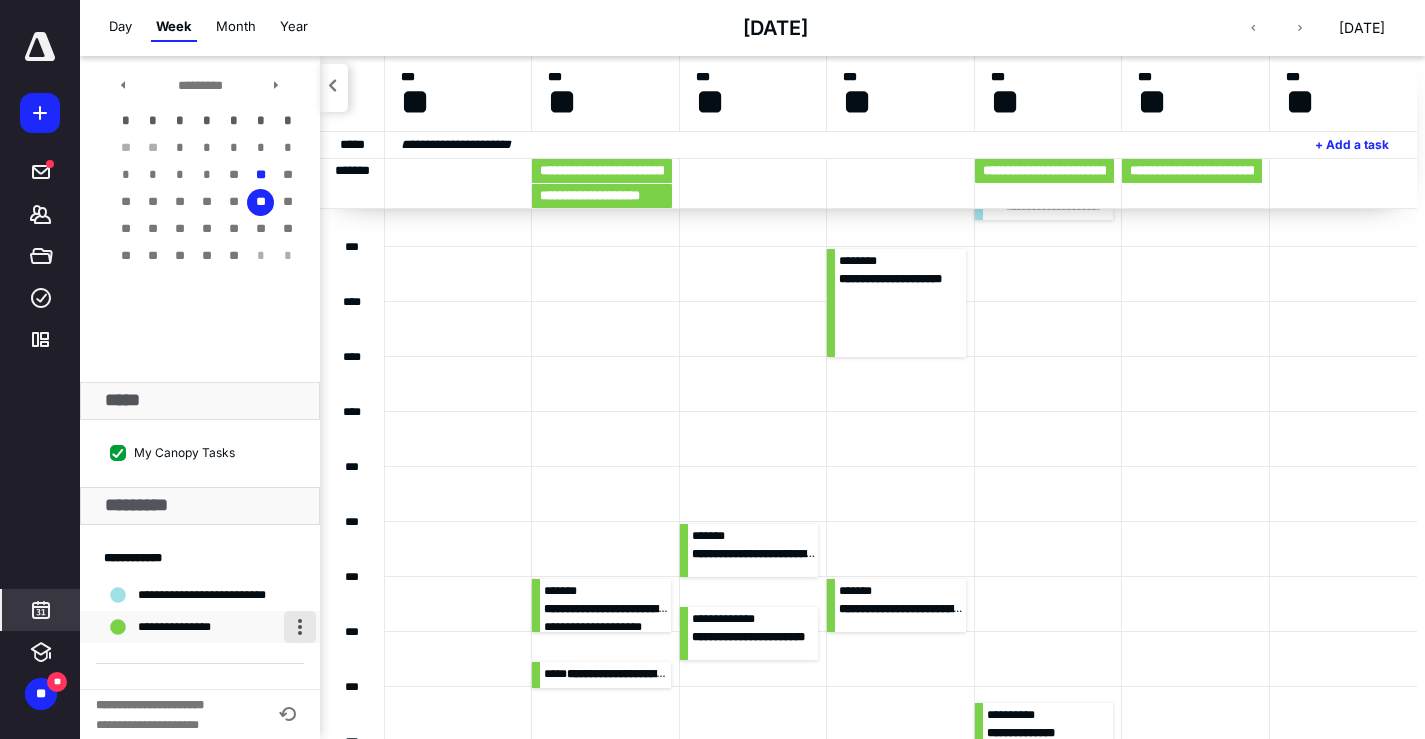 click at bounding box center (300, 627) 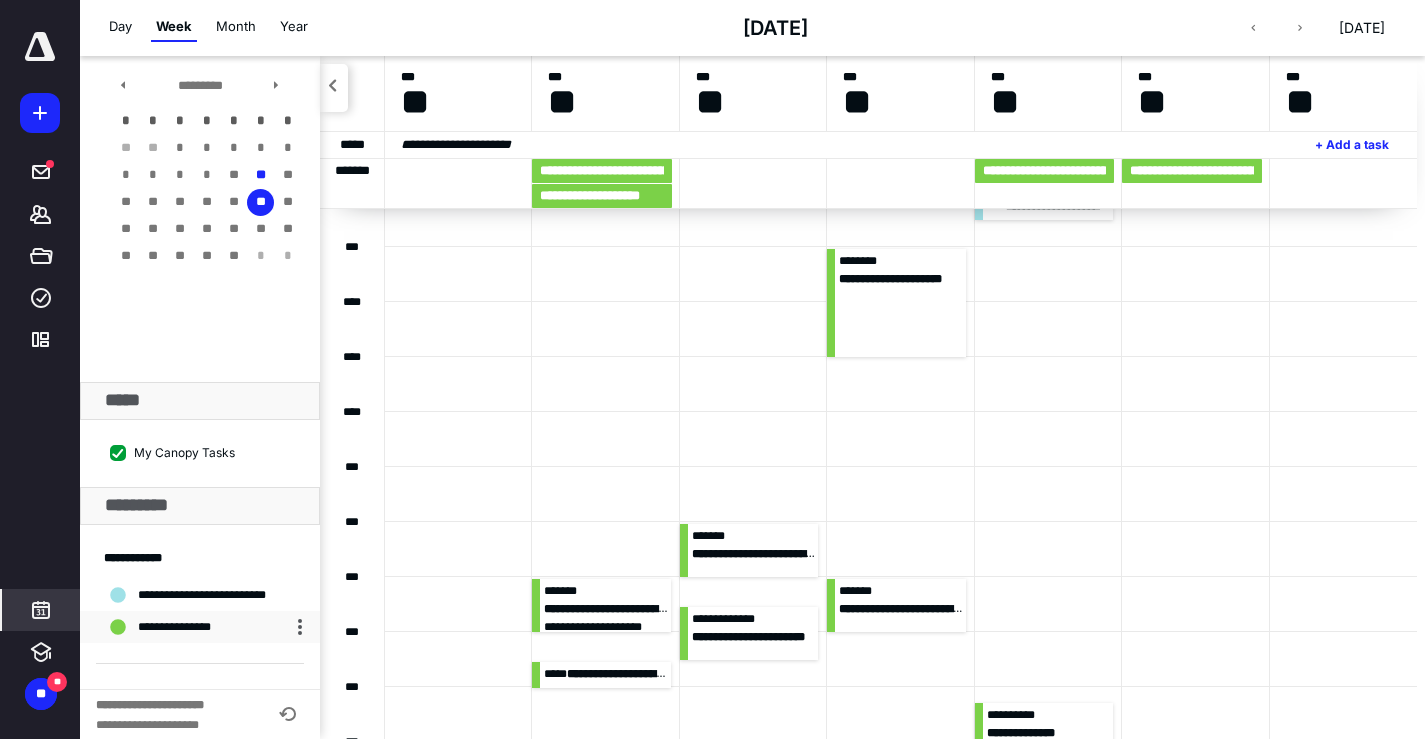 click on "**********" at bounding box center [179, 627] 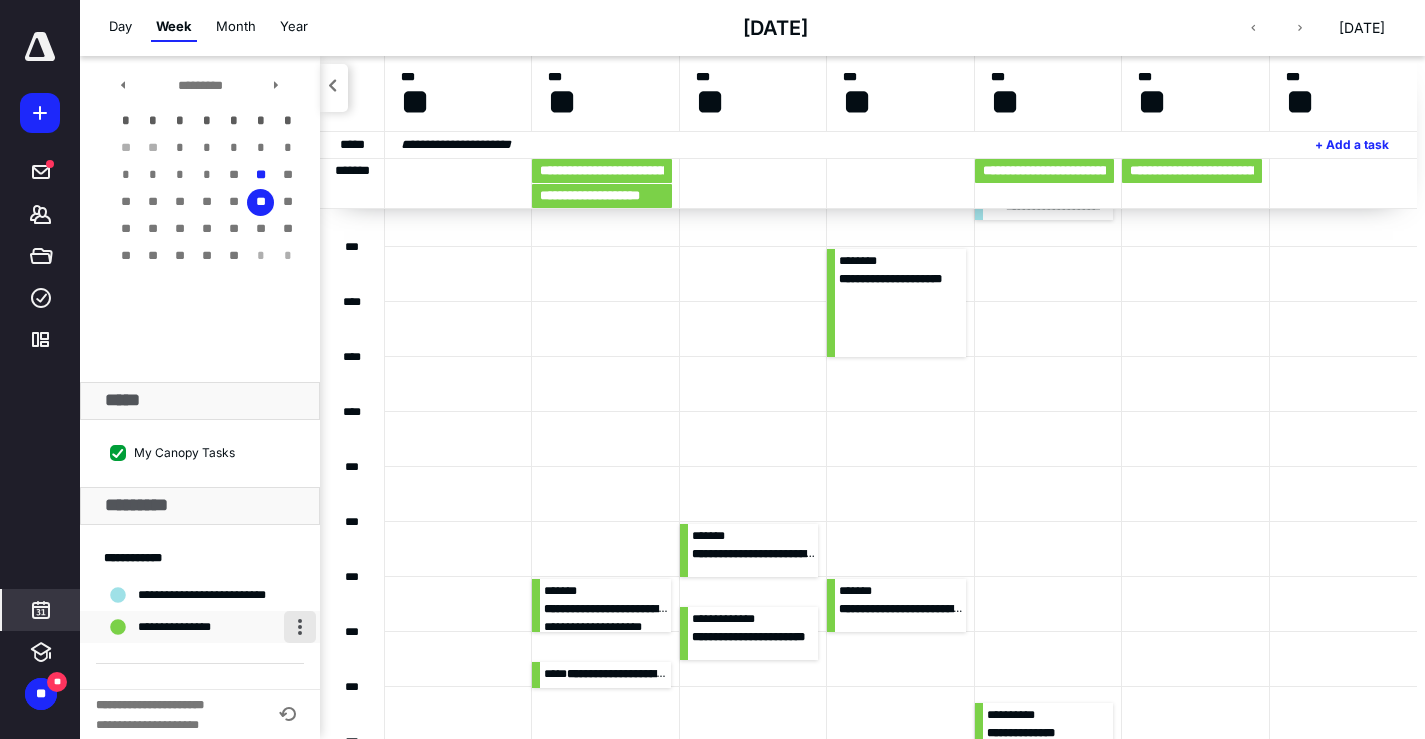 click at bounding box center [300, 627] 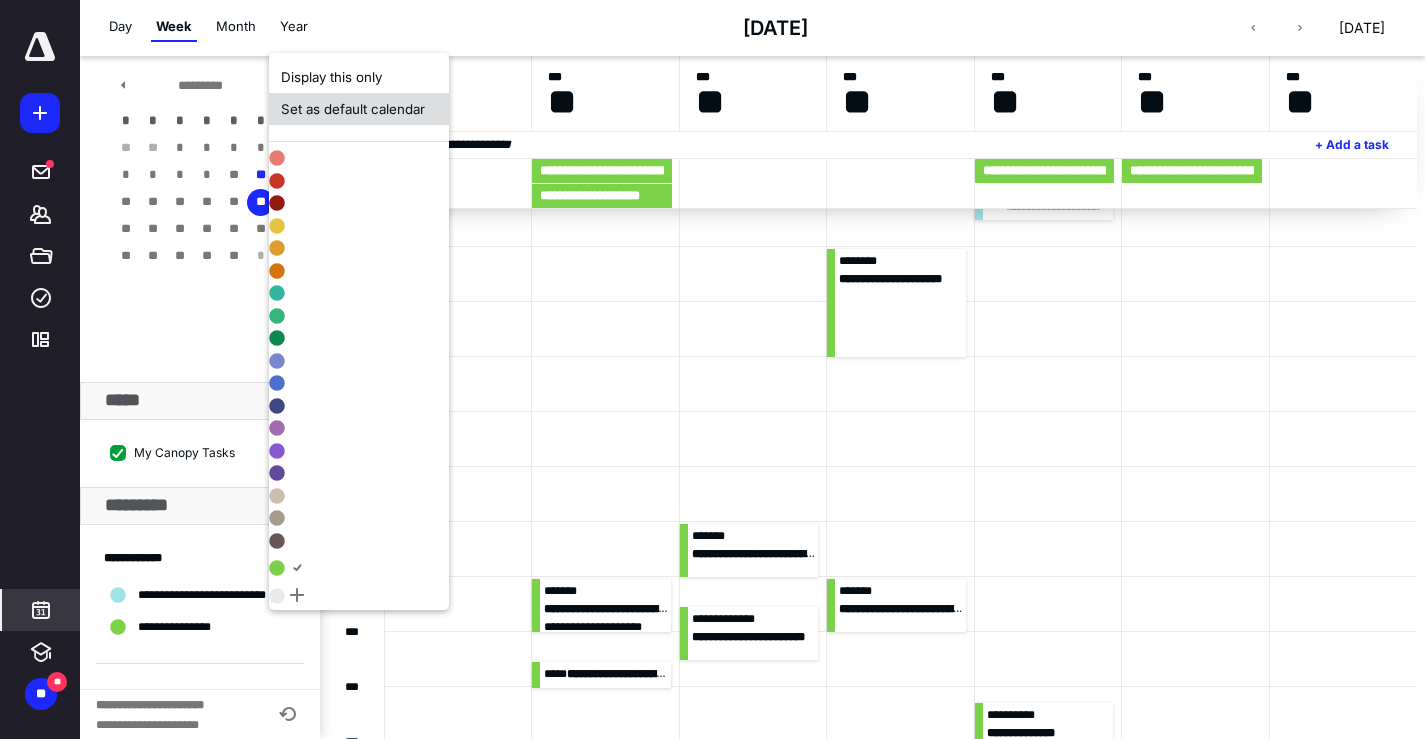 click on "Set as default calendar" at bounding box center (359, 109) 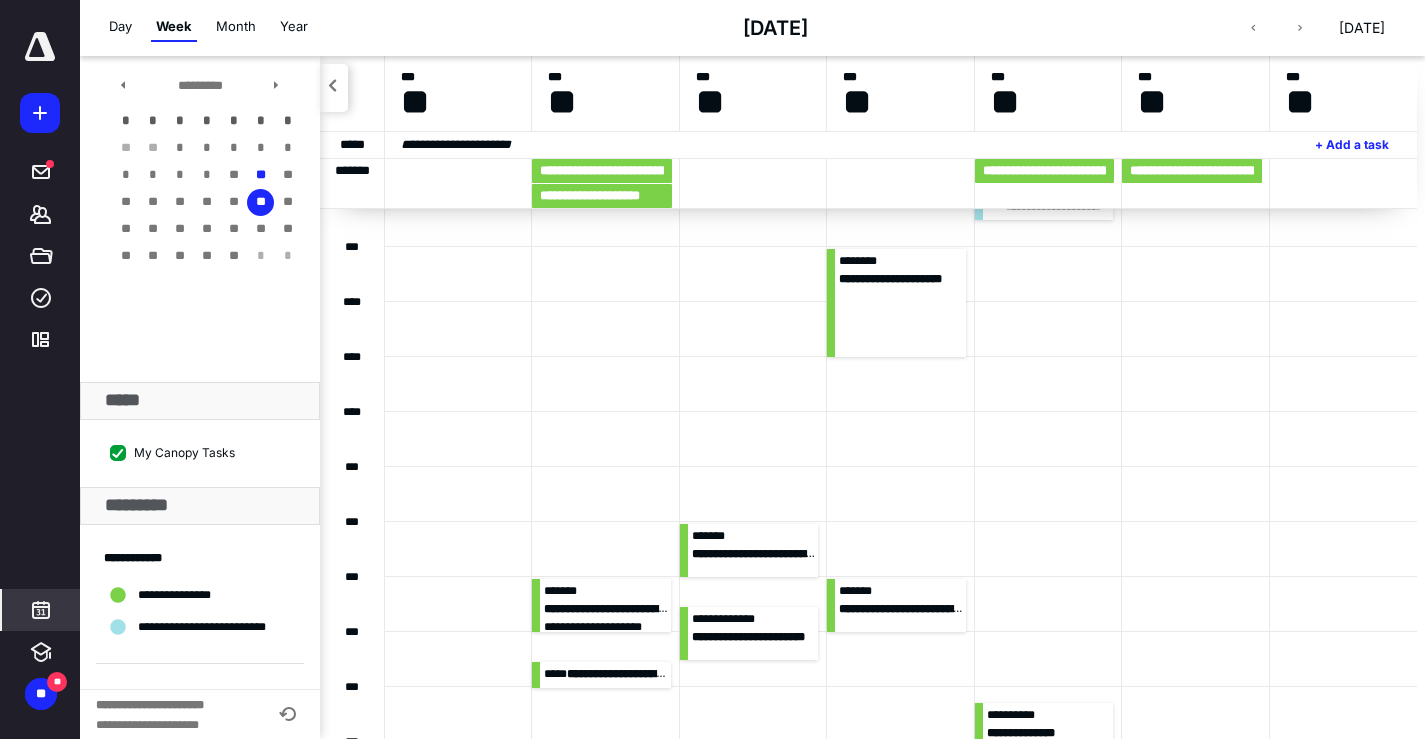 click at bounding box center [1048, 549] 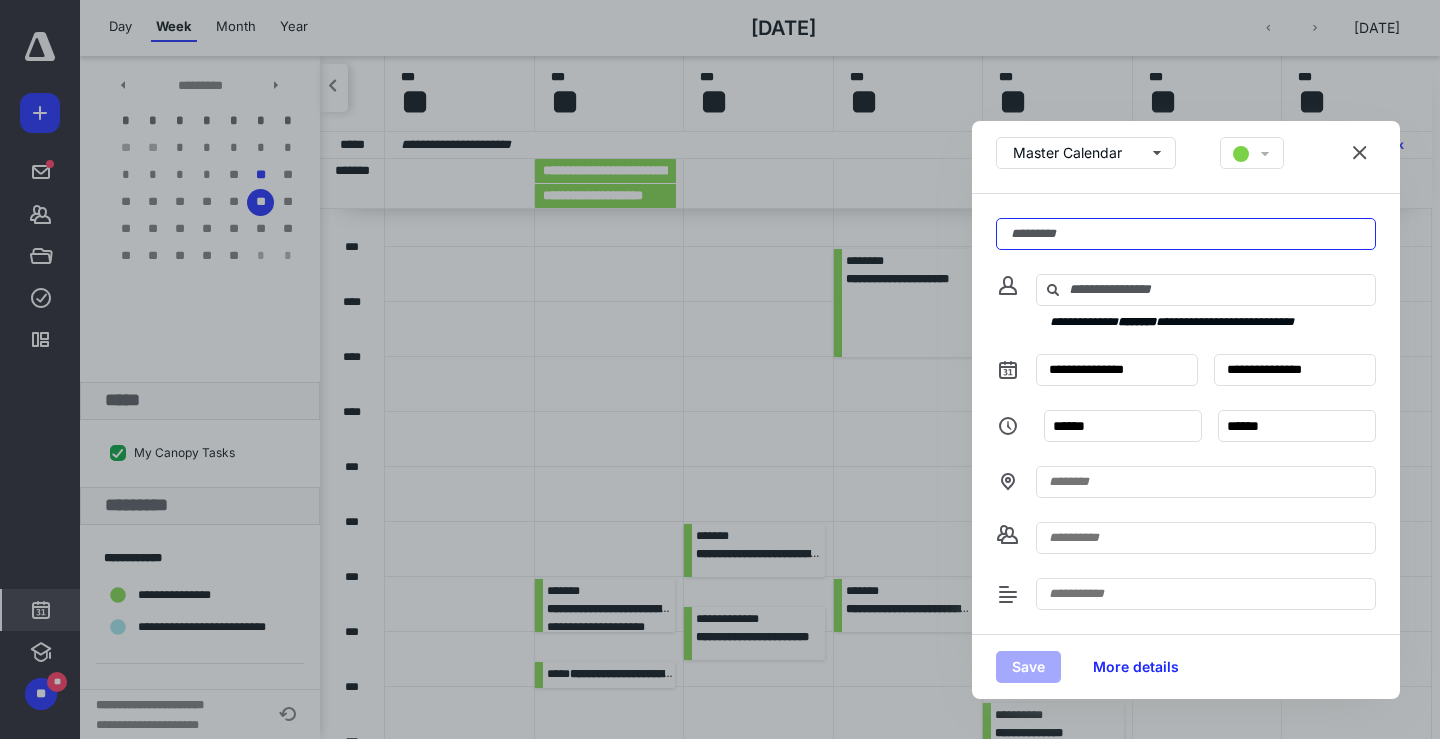 click at bounding box center [1186, 234] 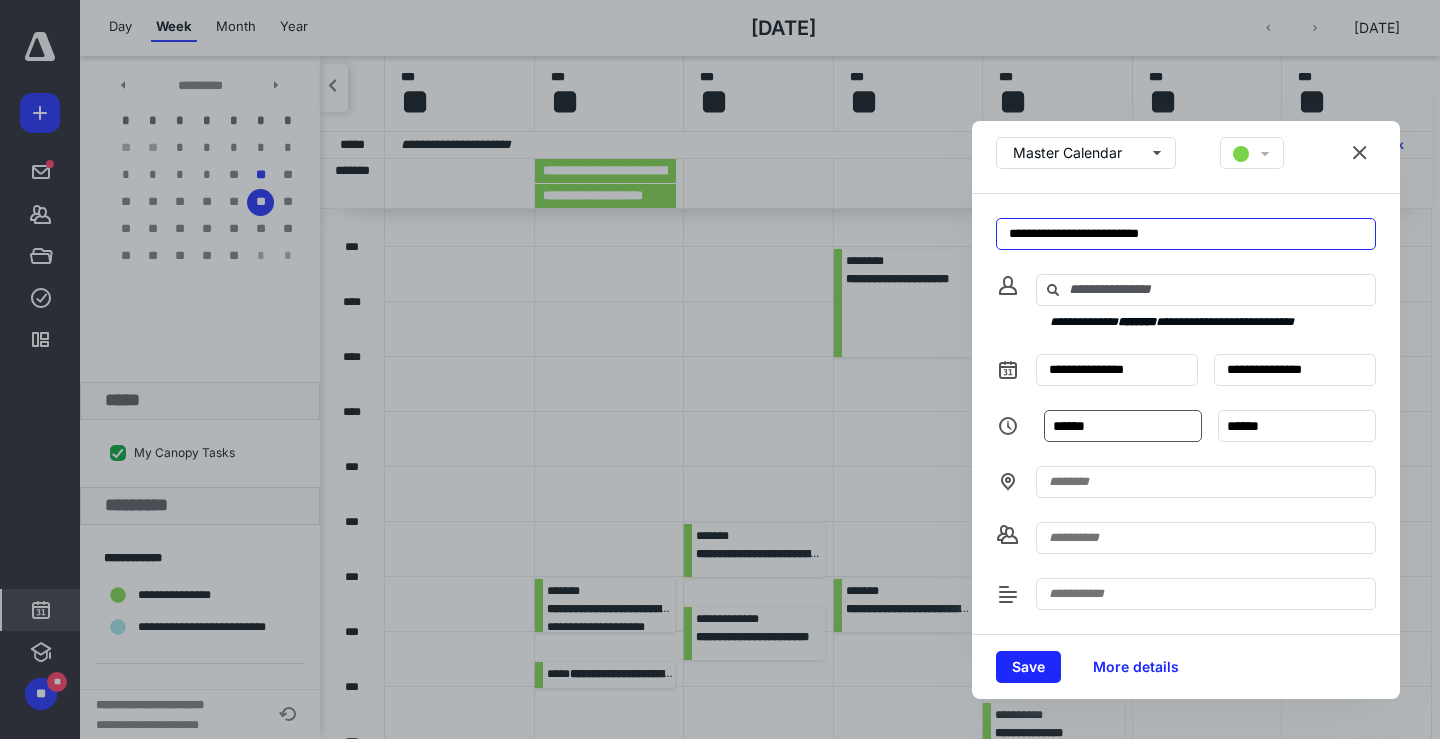 type on "**********" 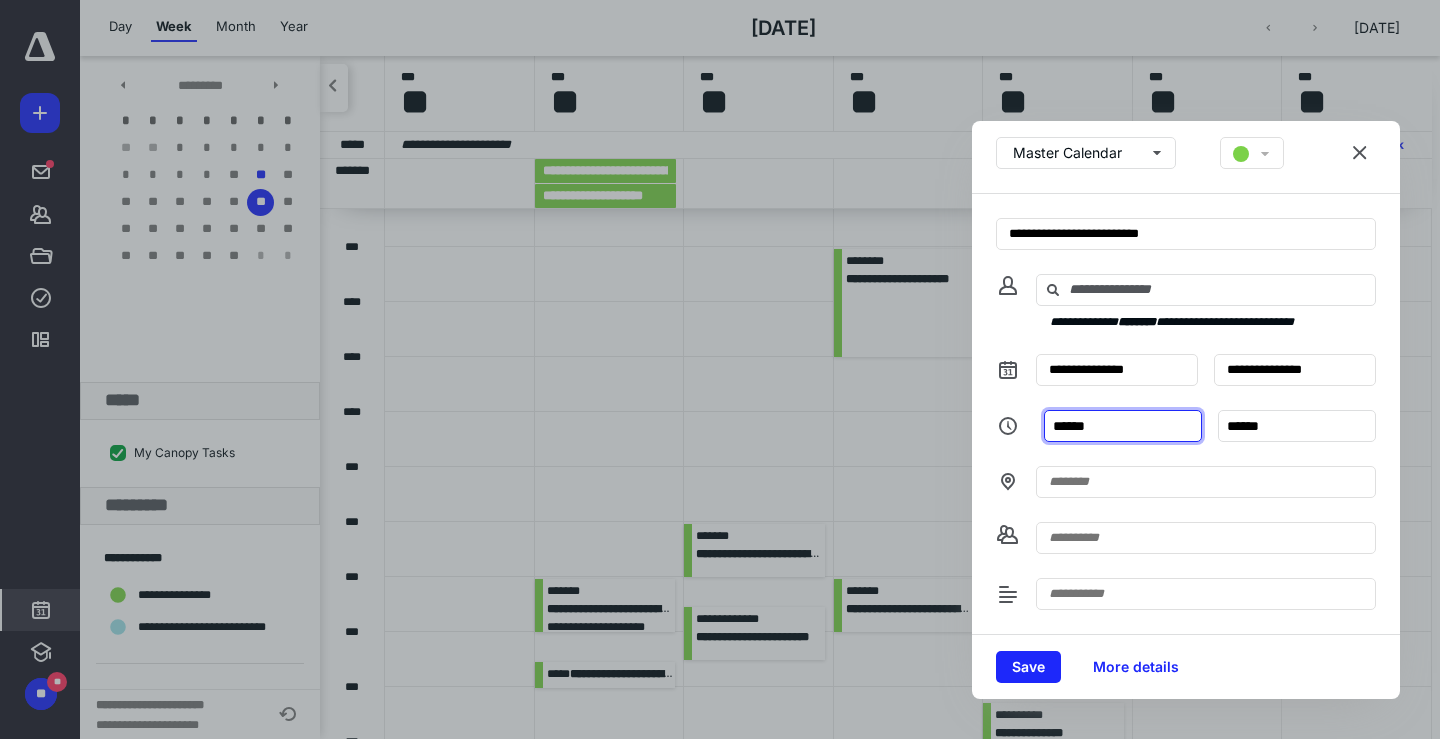 click on "******" at bounding box center (1123, 426) 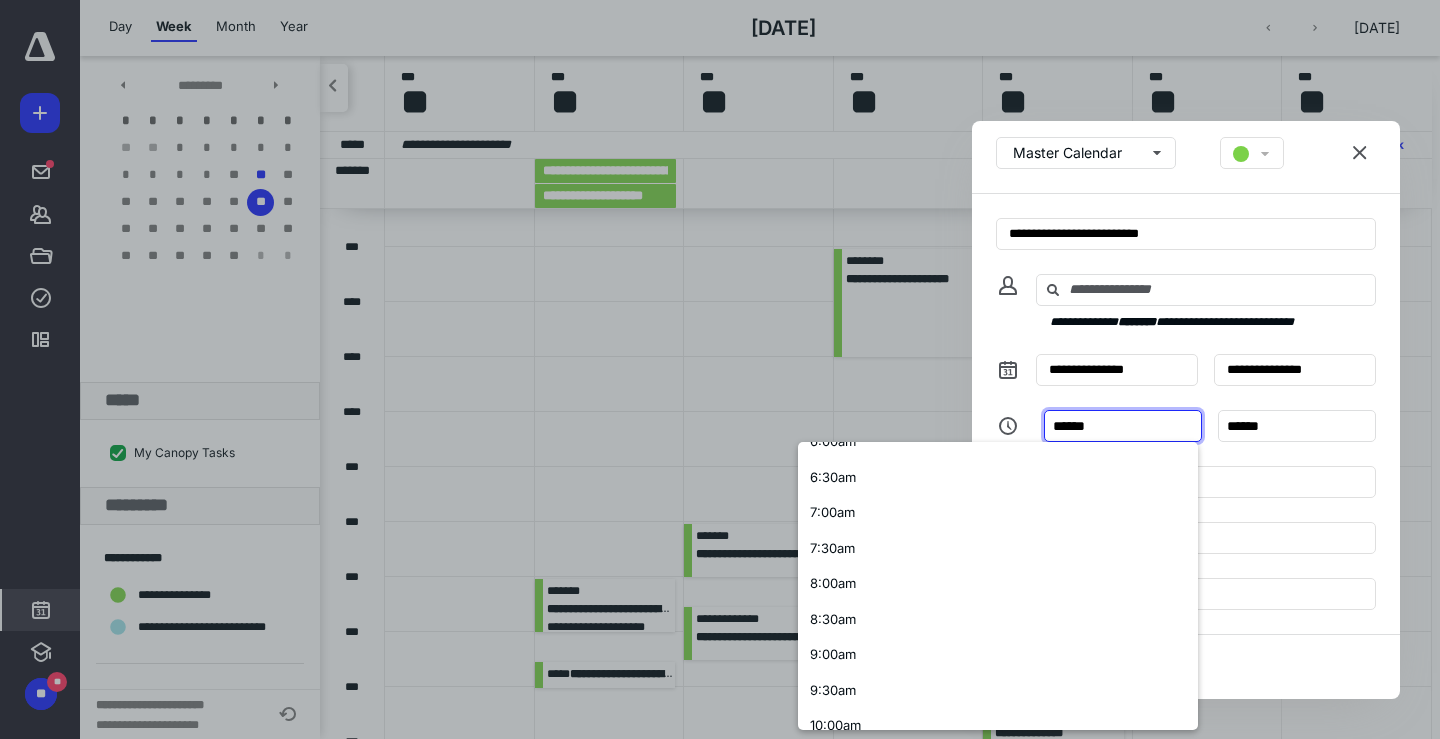 scroll, scrollTop: 833, scrollLeft: 0, axis: vertical 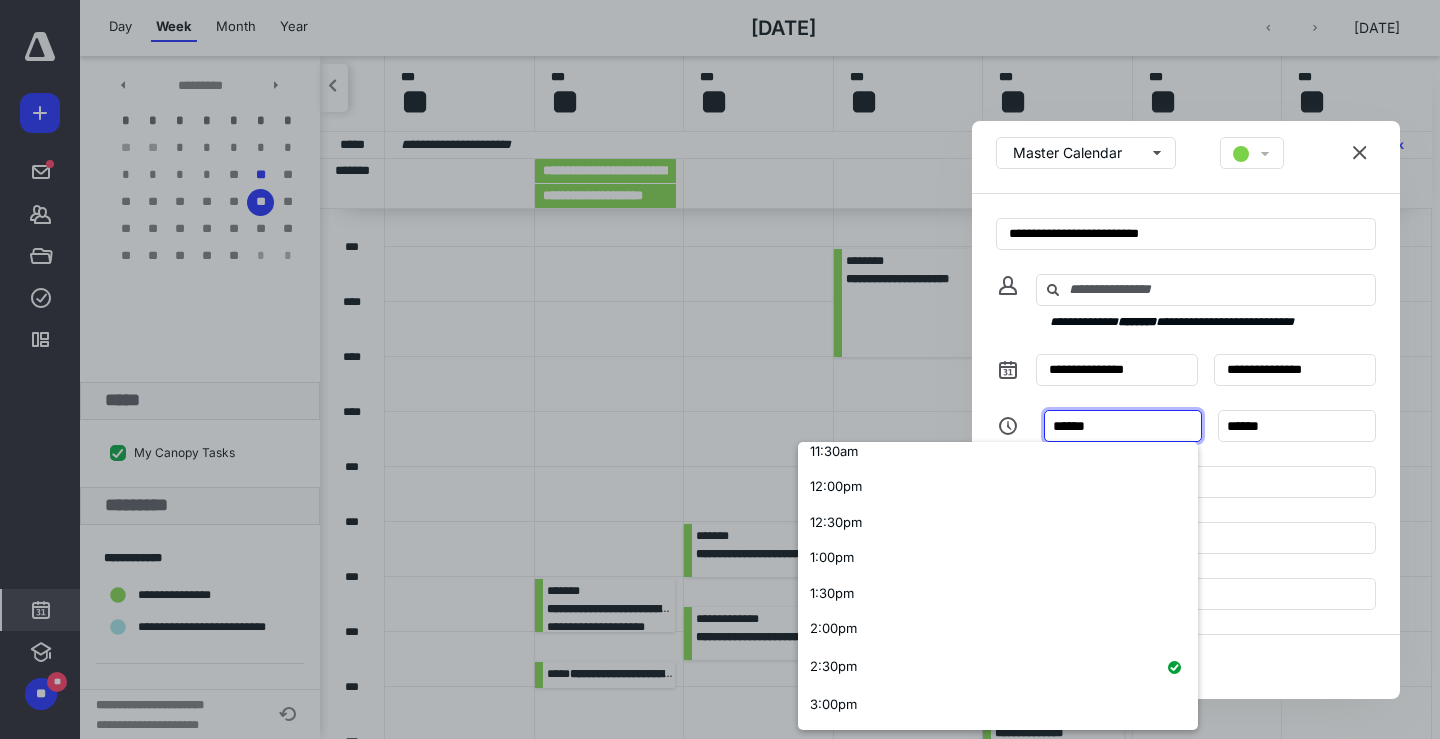 drag, startPoint x: 810, startPoint y: 627, endPoint x: 938, endPoint y: 602, distance: 130.41856 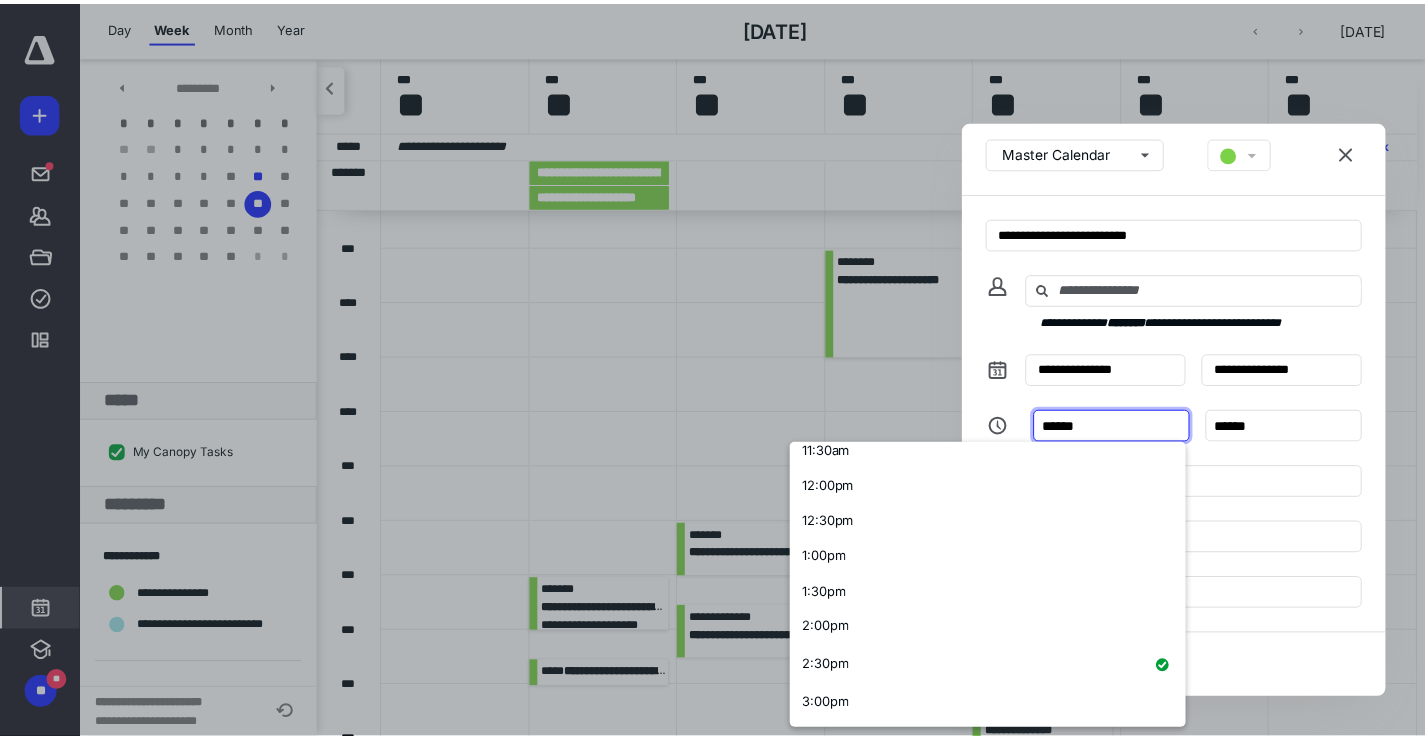 scroll, scrollTop: 0, scrollLeft: 0, axis: both 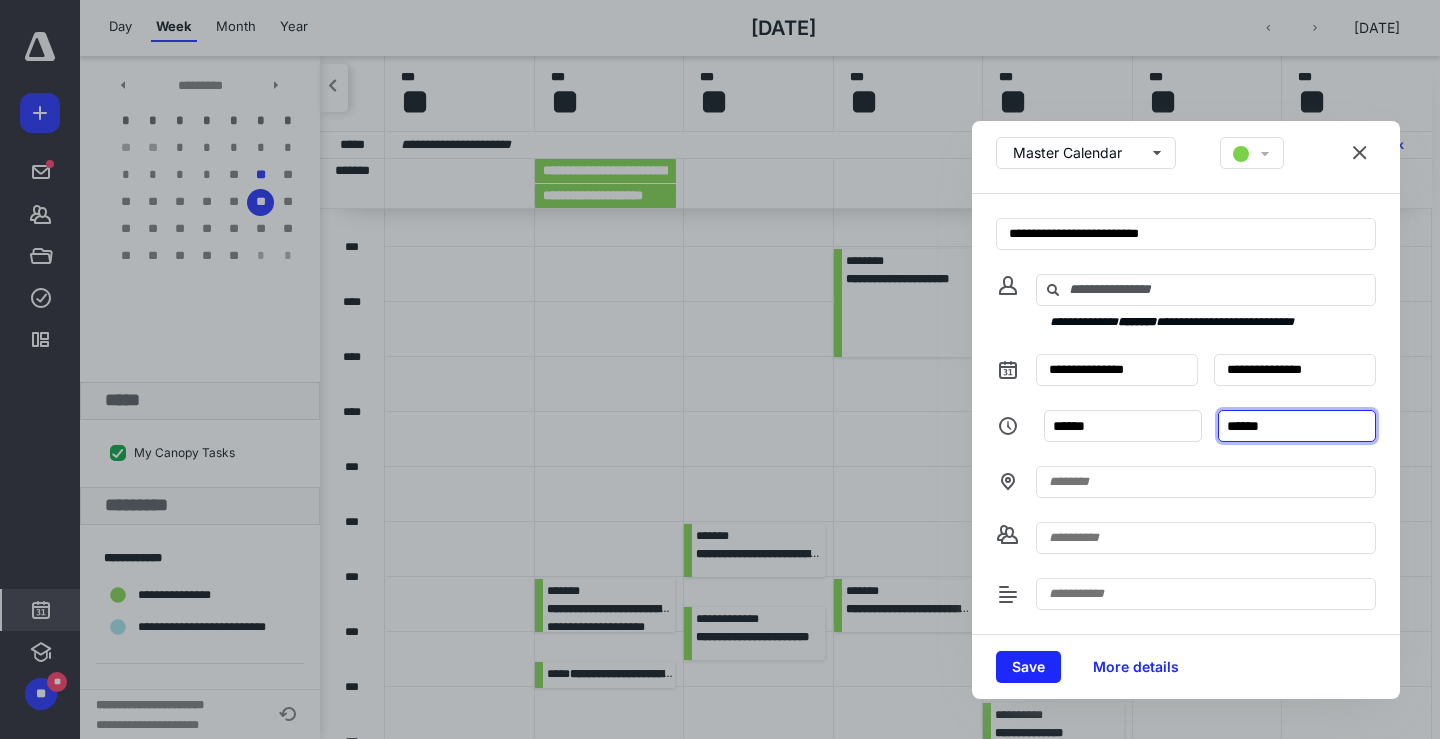 click on "******" at bounding box center (1297, 426) 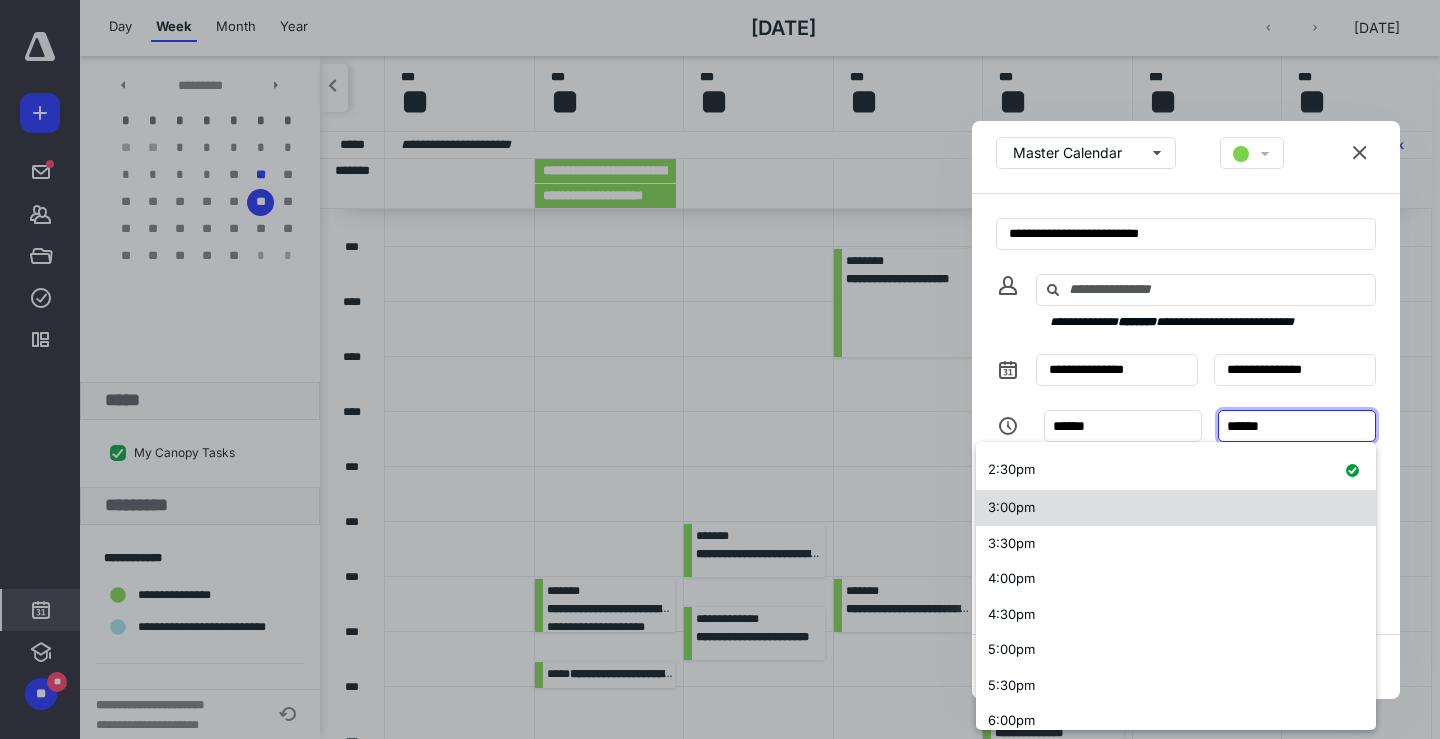 click on "3:00pm" at bounding box center [1011, 507] 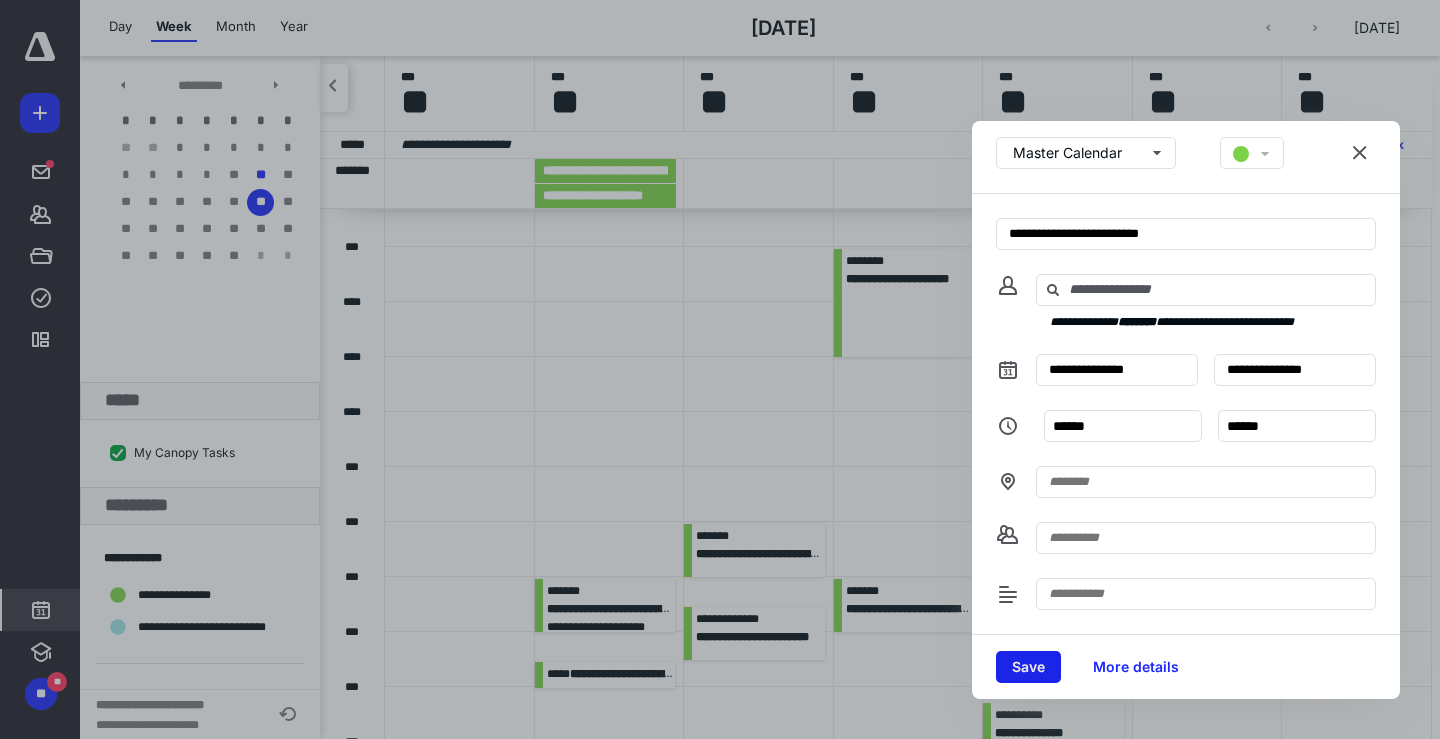 click on "Save" at bounding box center [1028, 667] 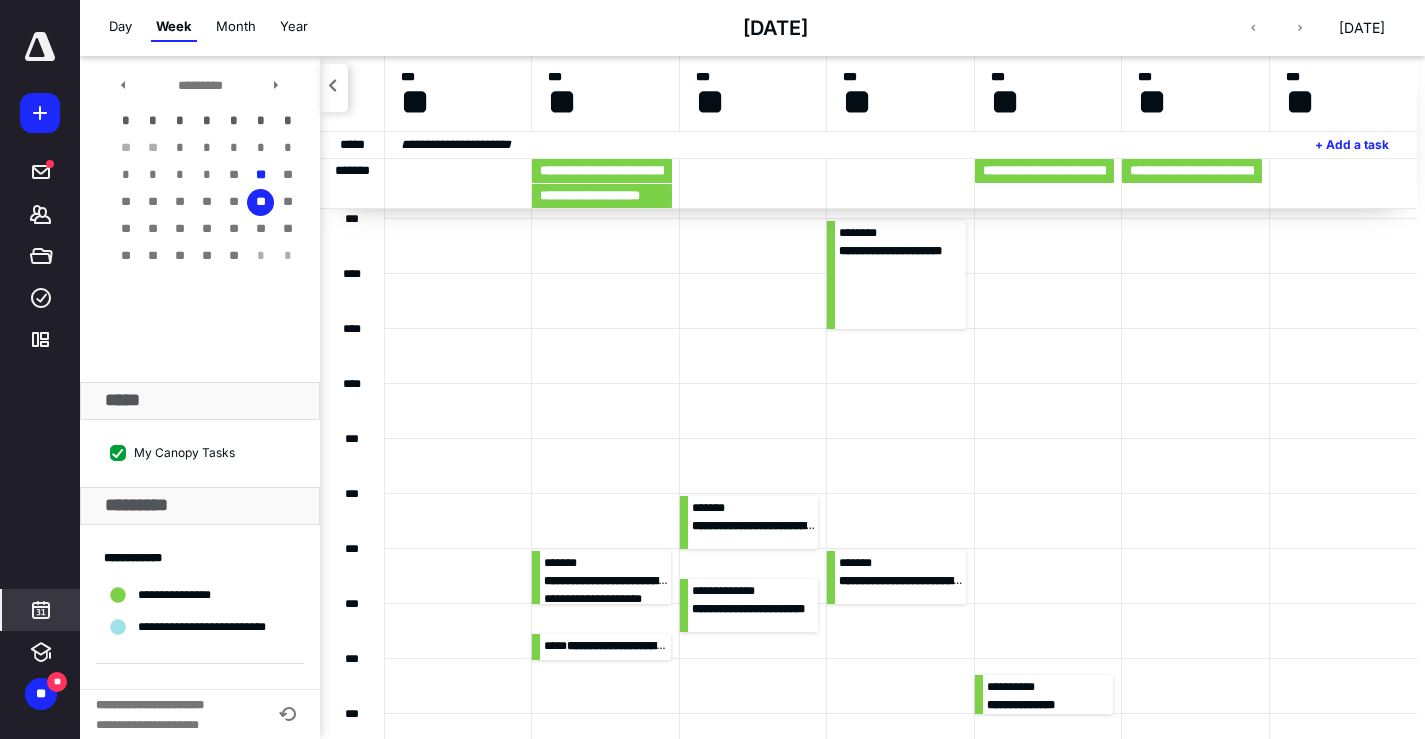 scroll, scrollTop: 457, scrollLeft: 0, axis: vertical 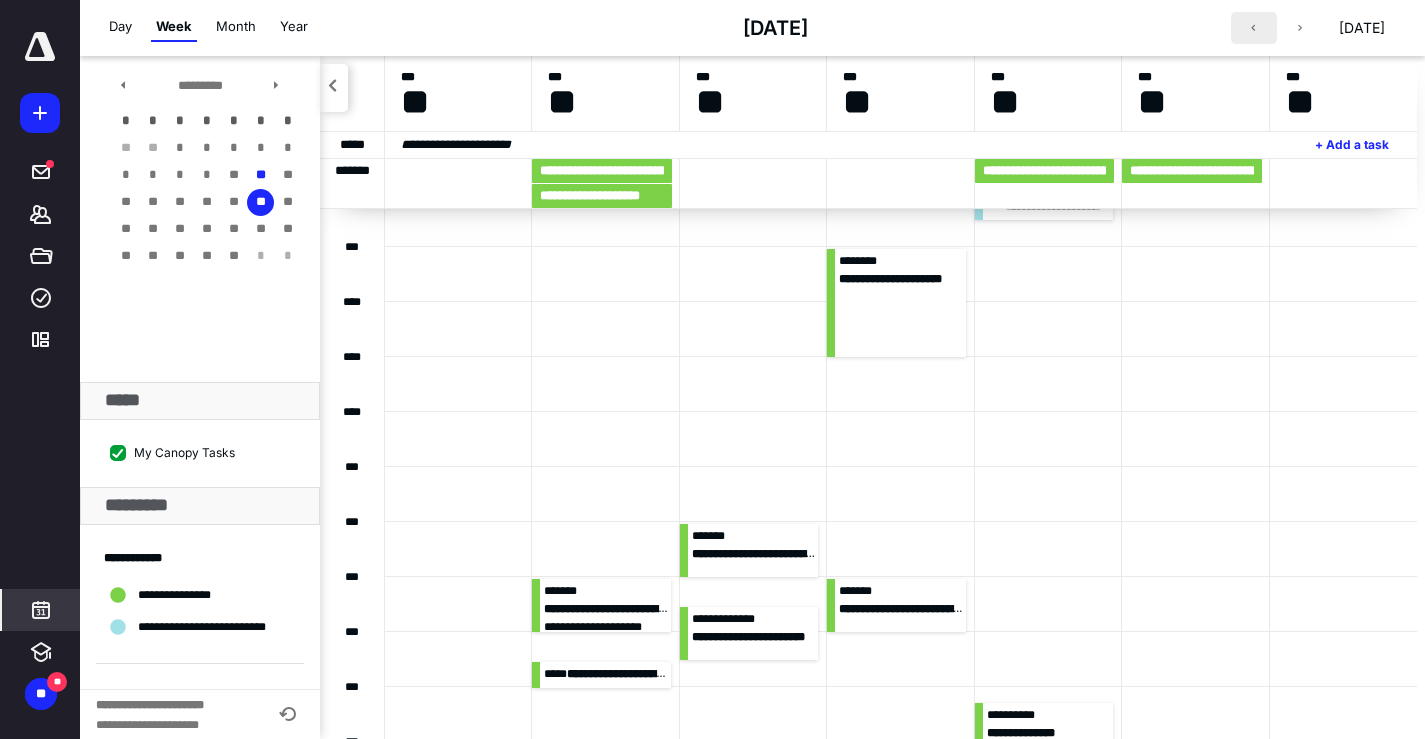 click at bounding box center (1254, 28) 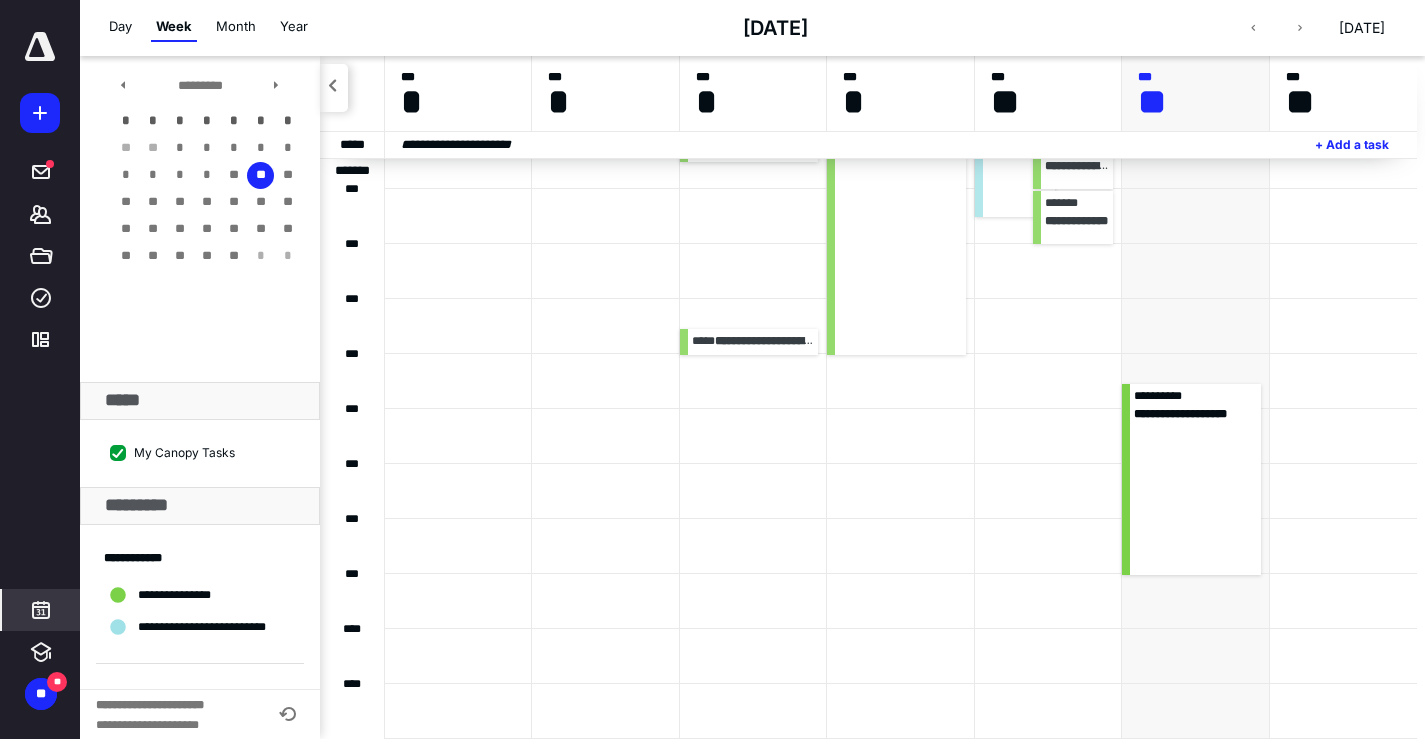 scroll, scrollTop: 407, scrollLeft: 0, axis: vertical 